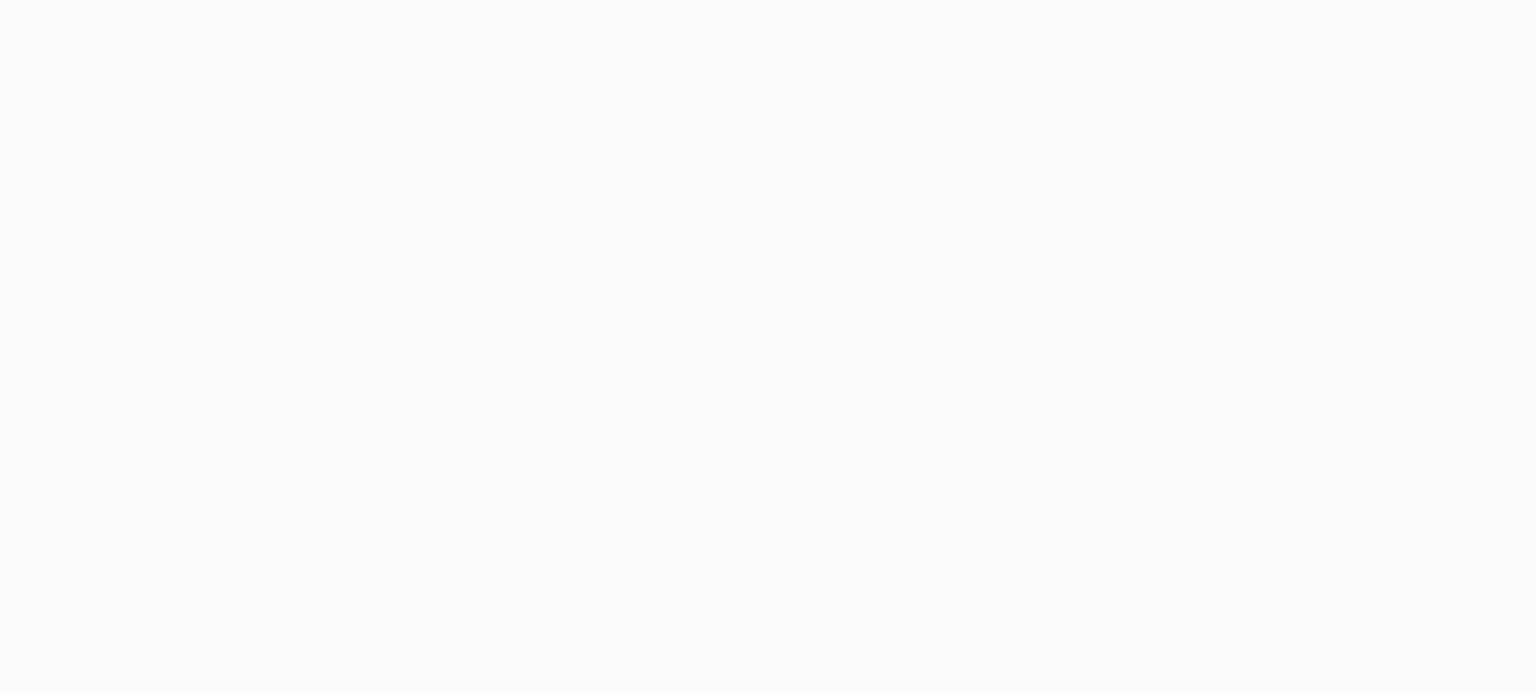 scroll, scrollTop: 0, scrollLeft: 0, axis: both 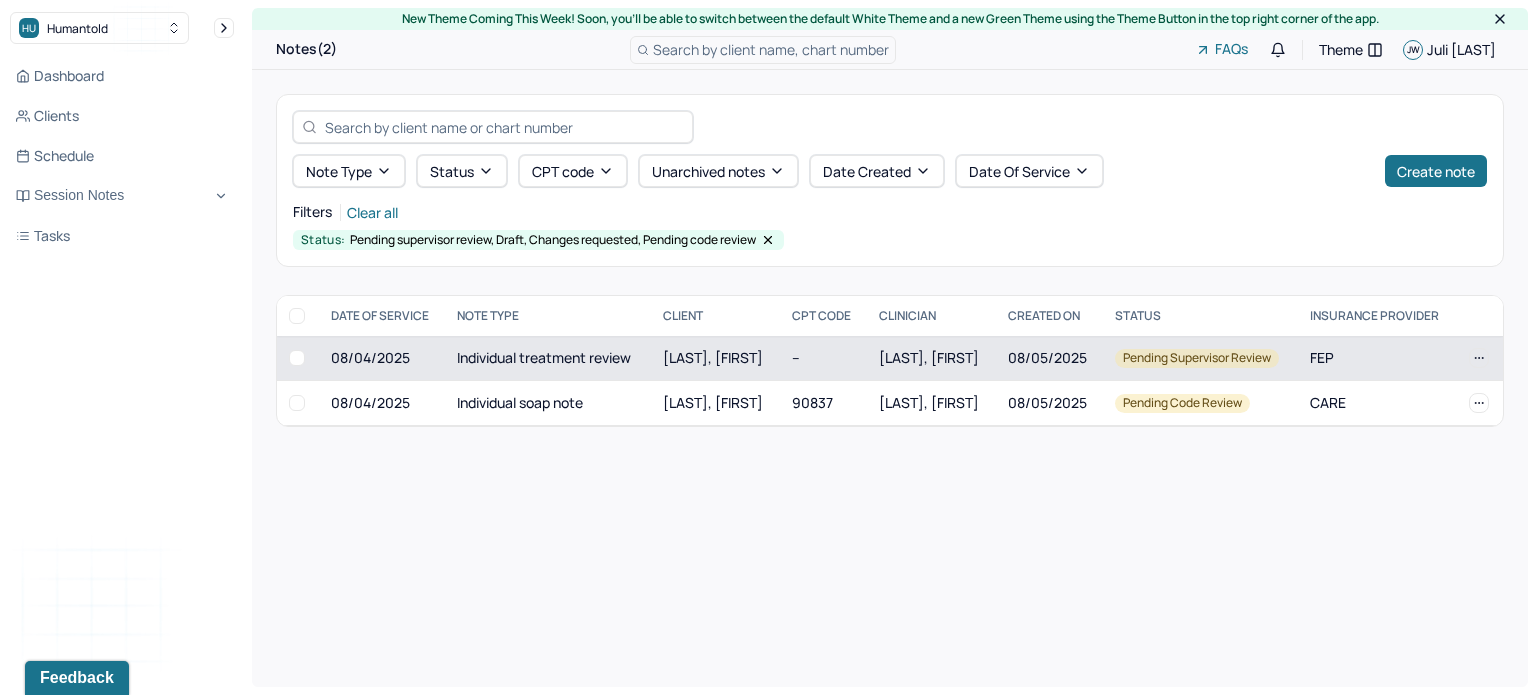 click on "Individual treatment review" at bounding box center [548, 358] 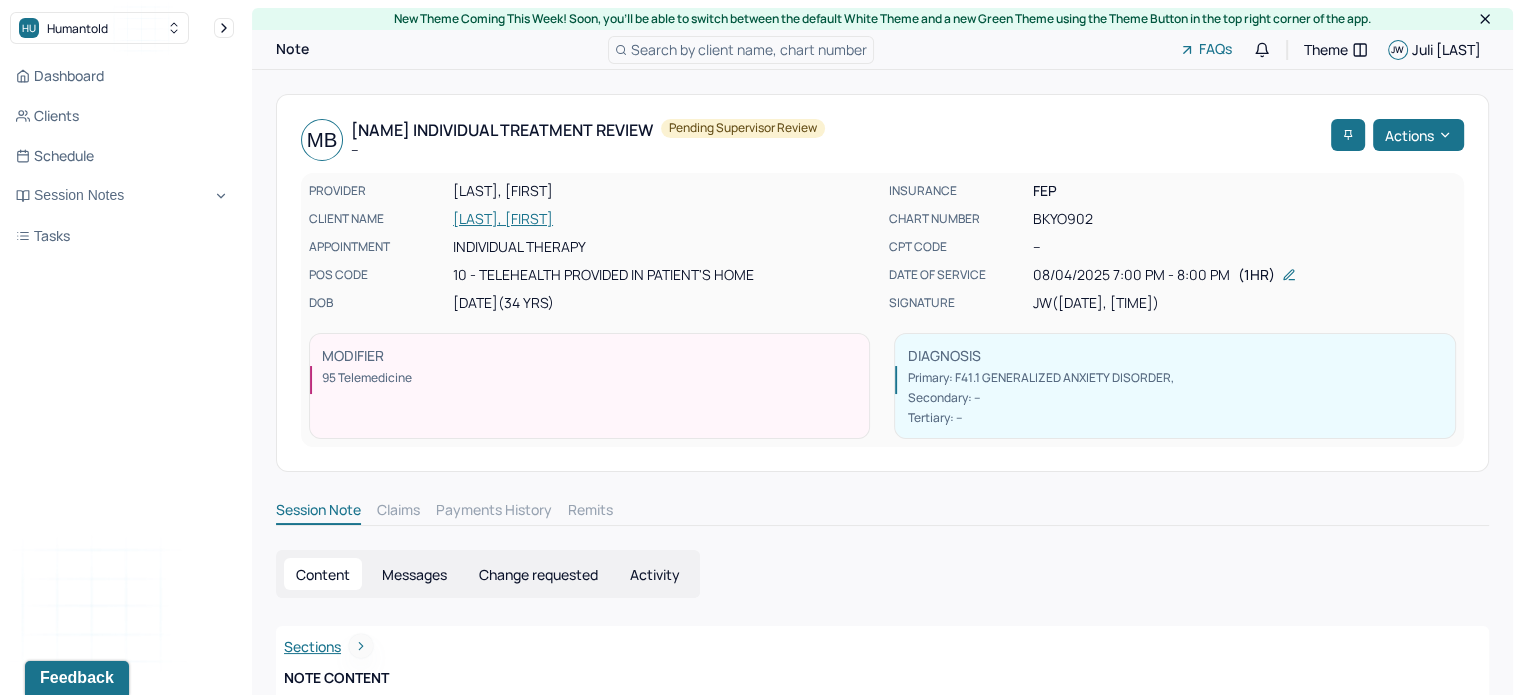 scroll, scrollTop: 295, scrollLeft: 0, axis: vertical 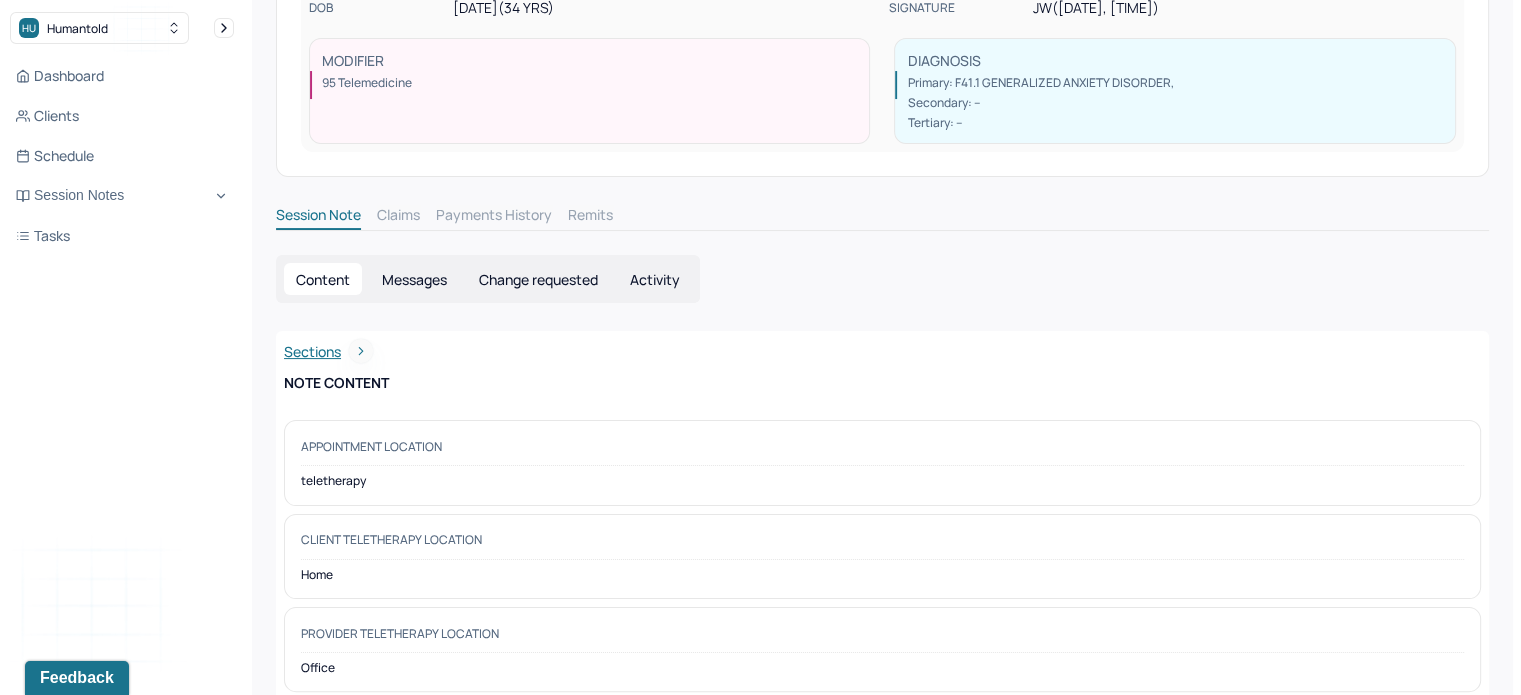 click on "Messages" at bounding box center (414, 279) 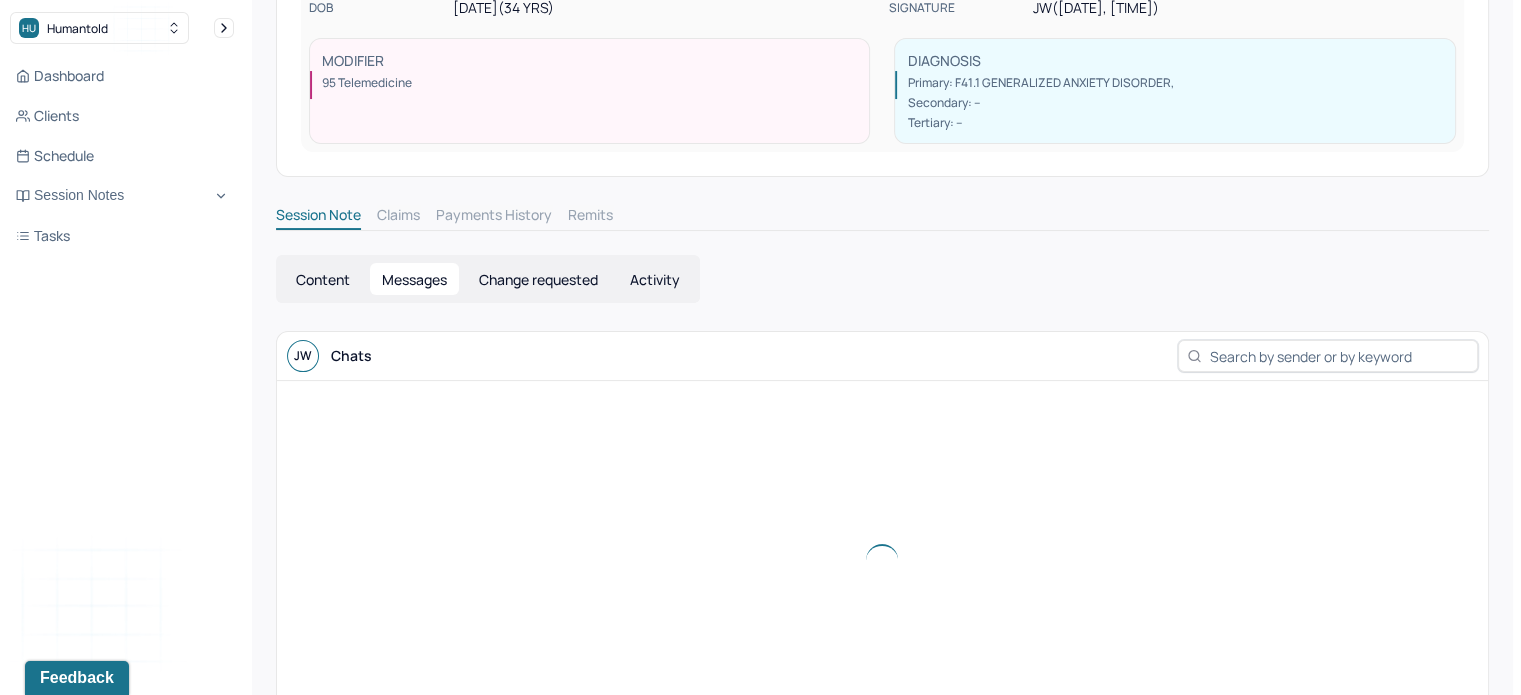 scroll, scrollTop: 0, scrollLeft: 0, axis: both 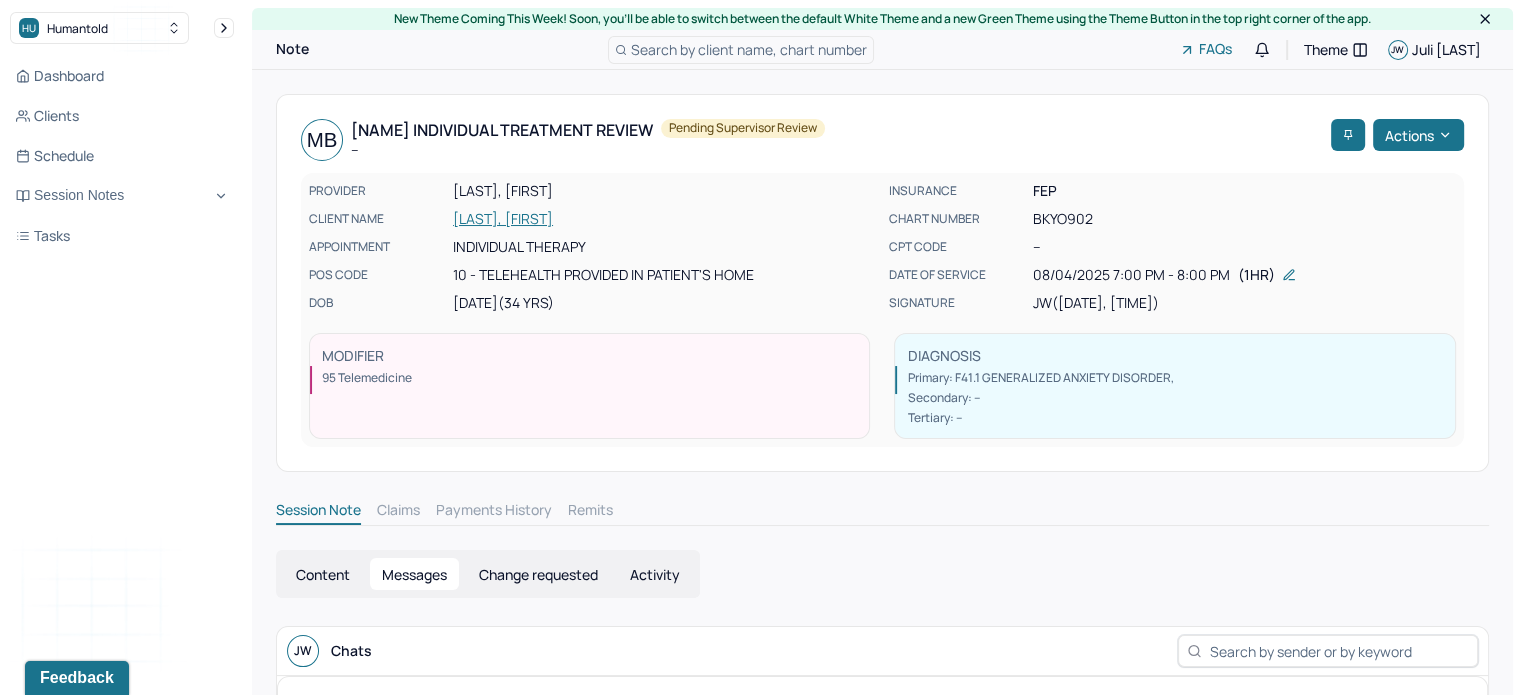 click on "Dashboard Clients Schedule Session Notes Tasks" at bounding box center [122, 156] 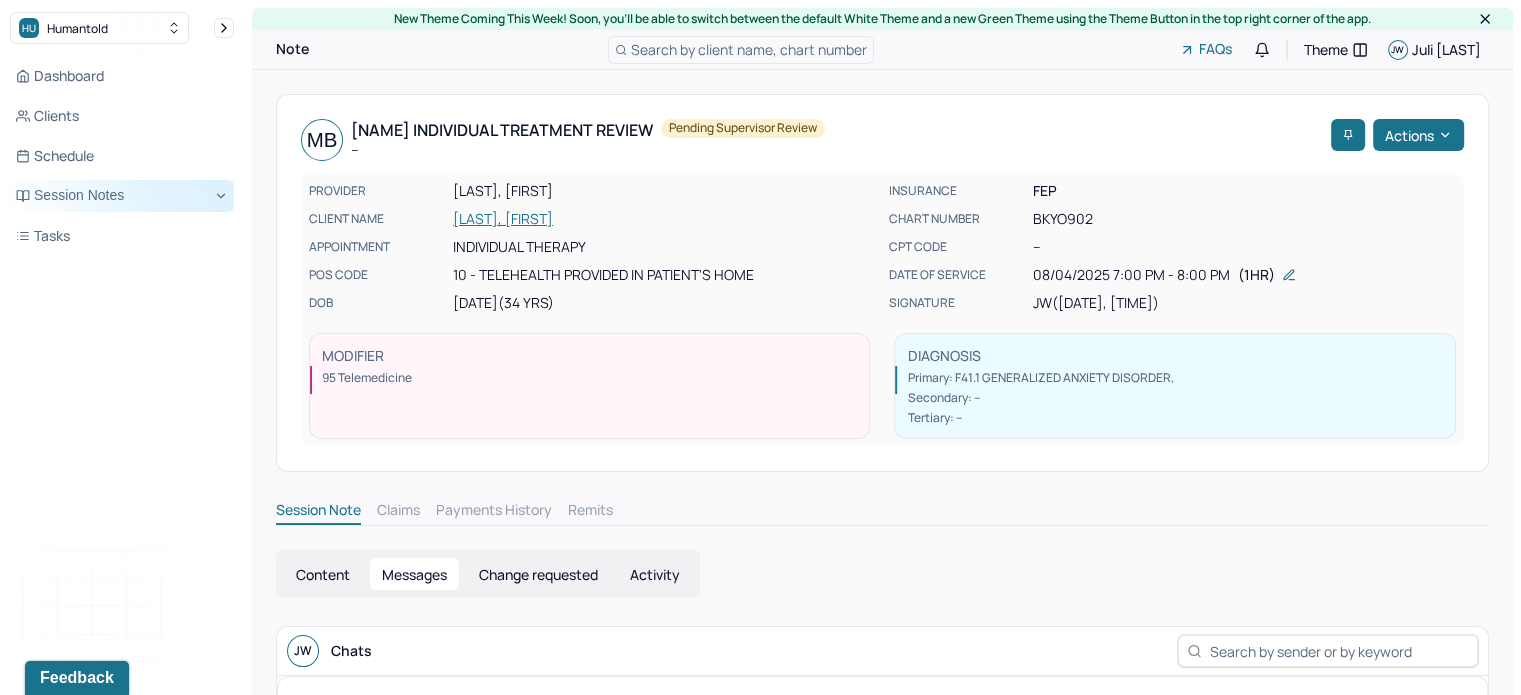 click on "Session Notes" at bounding box center (122, 196) 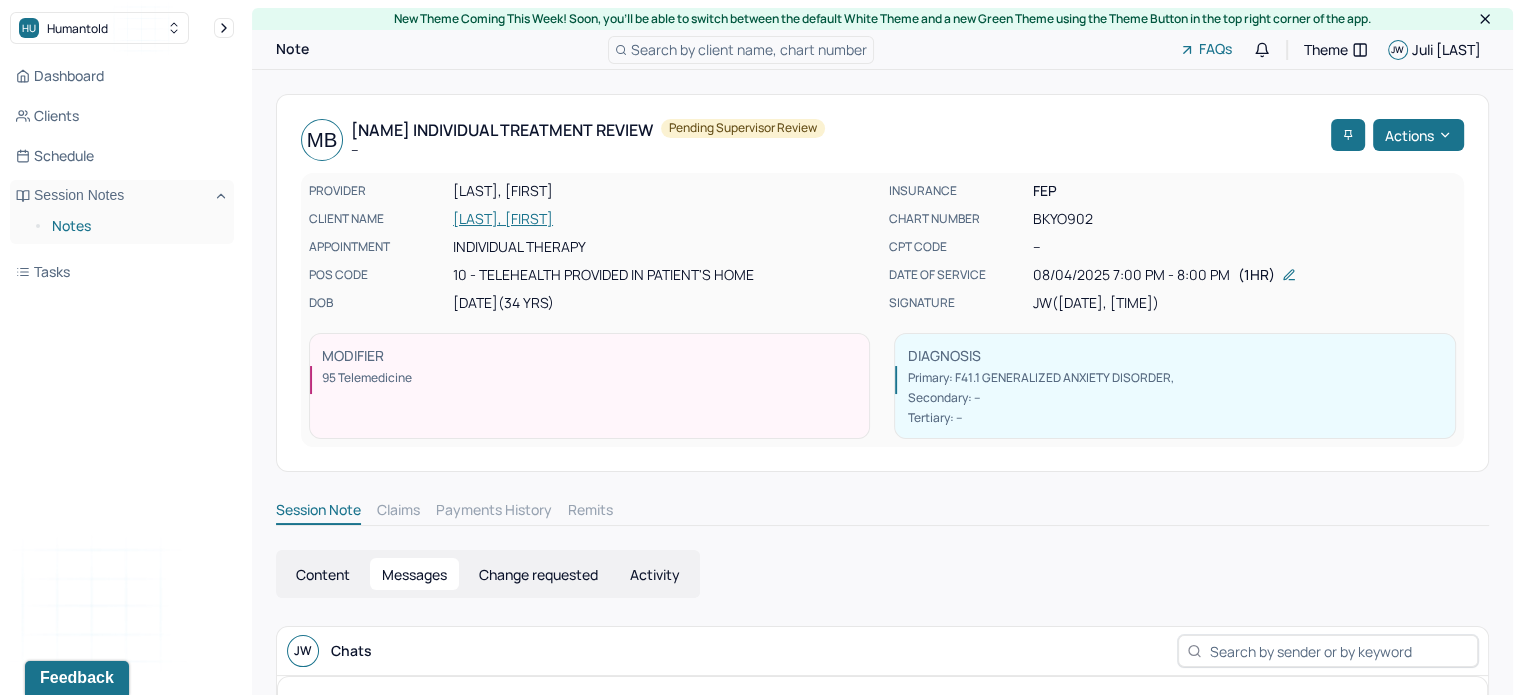 click on "Notes" at bounding box center [135, 226] 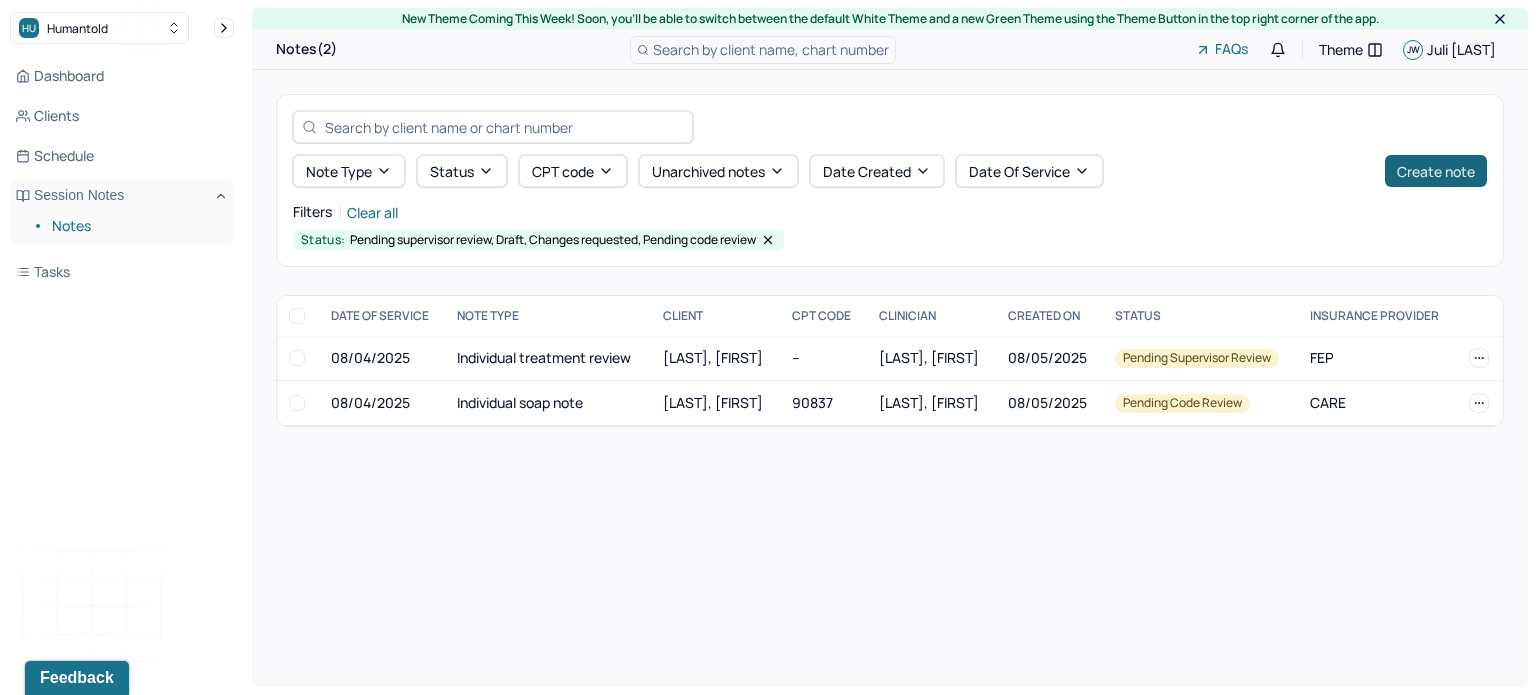 click on "Create note" at bounding box center (1436, 171) 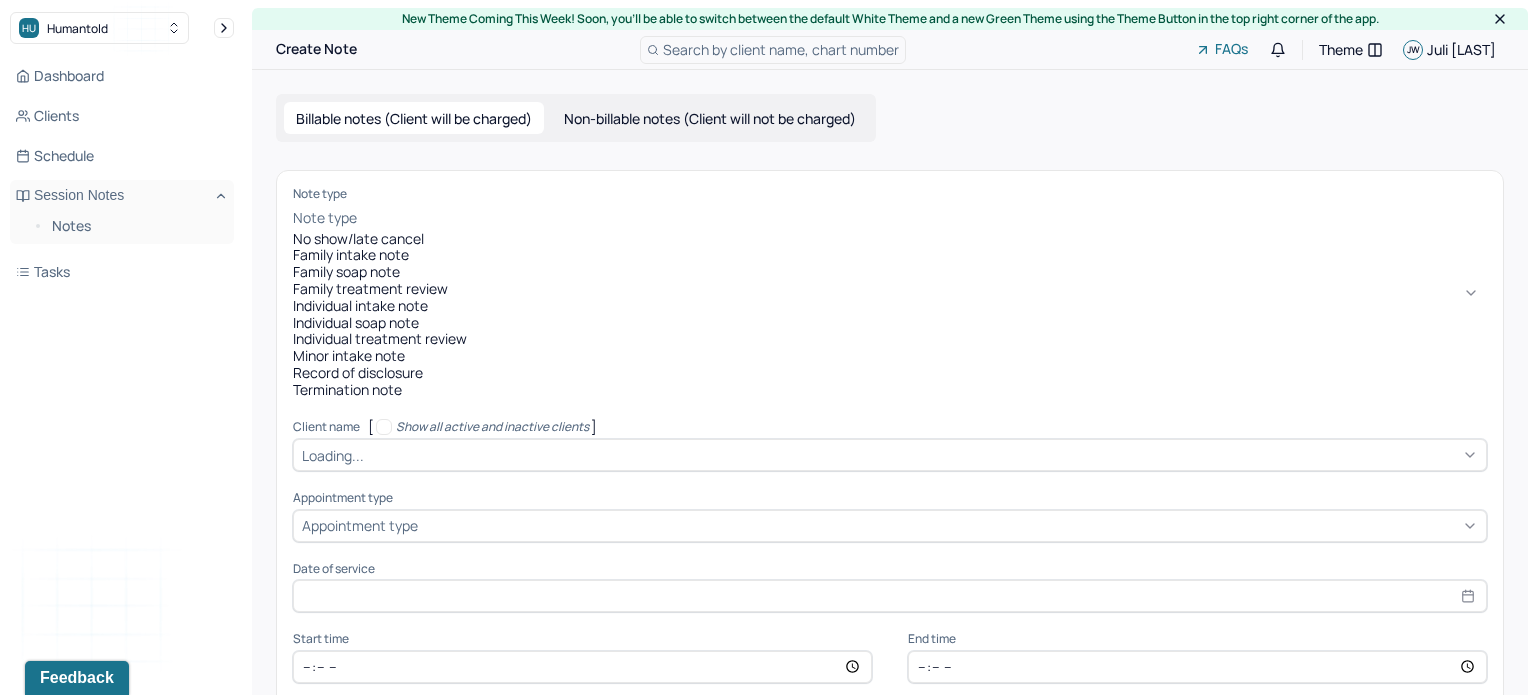 click at bounding box center (924, 218) 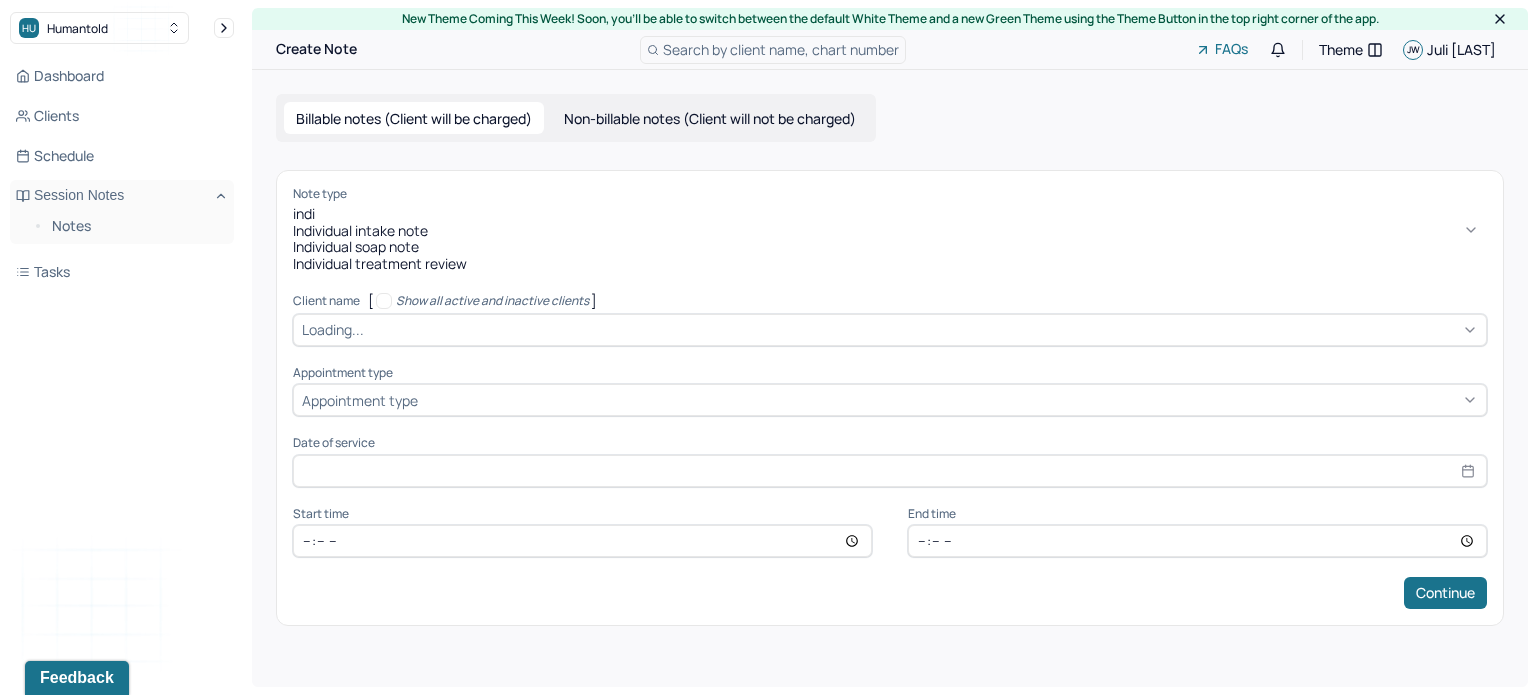 type on "indiv" 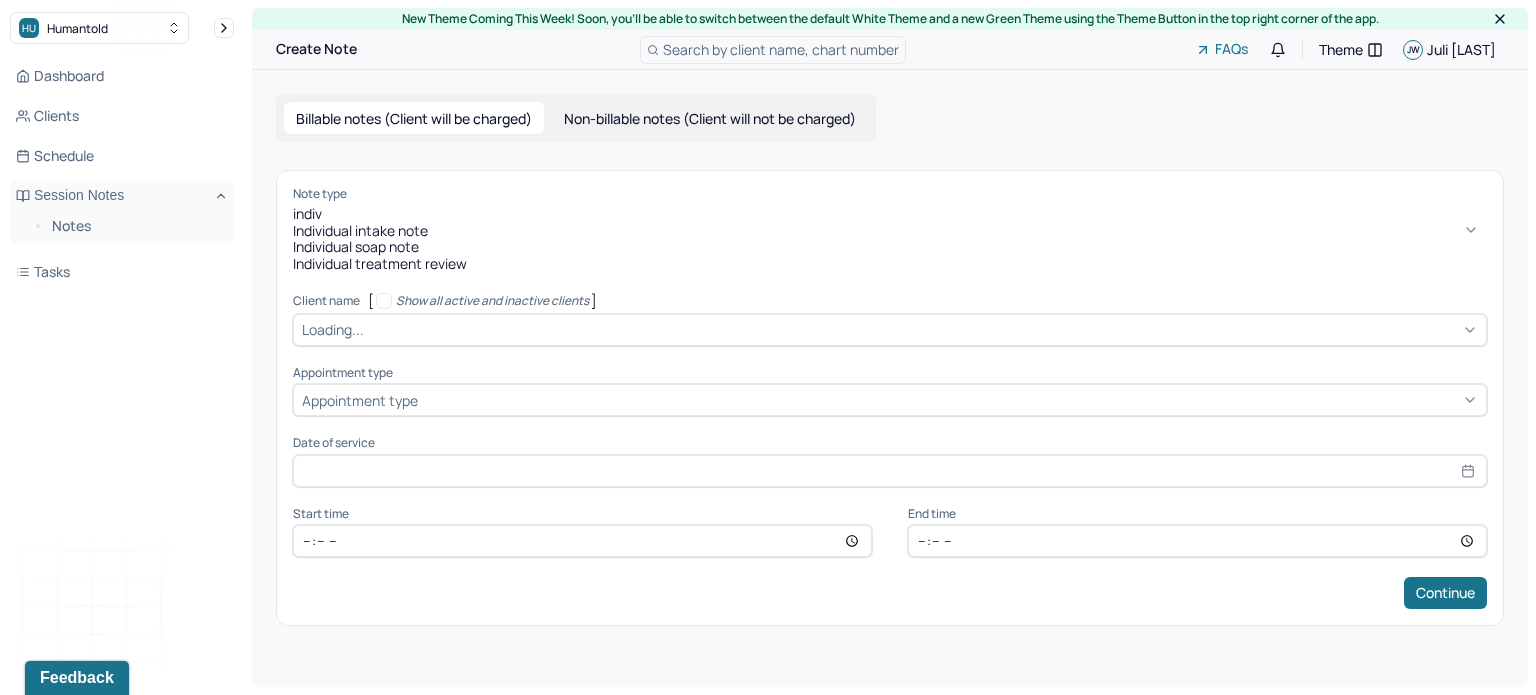 click on "Individual soap note" at bounding box center (890, 247) 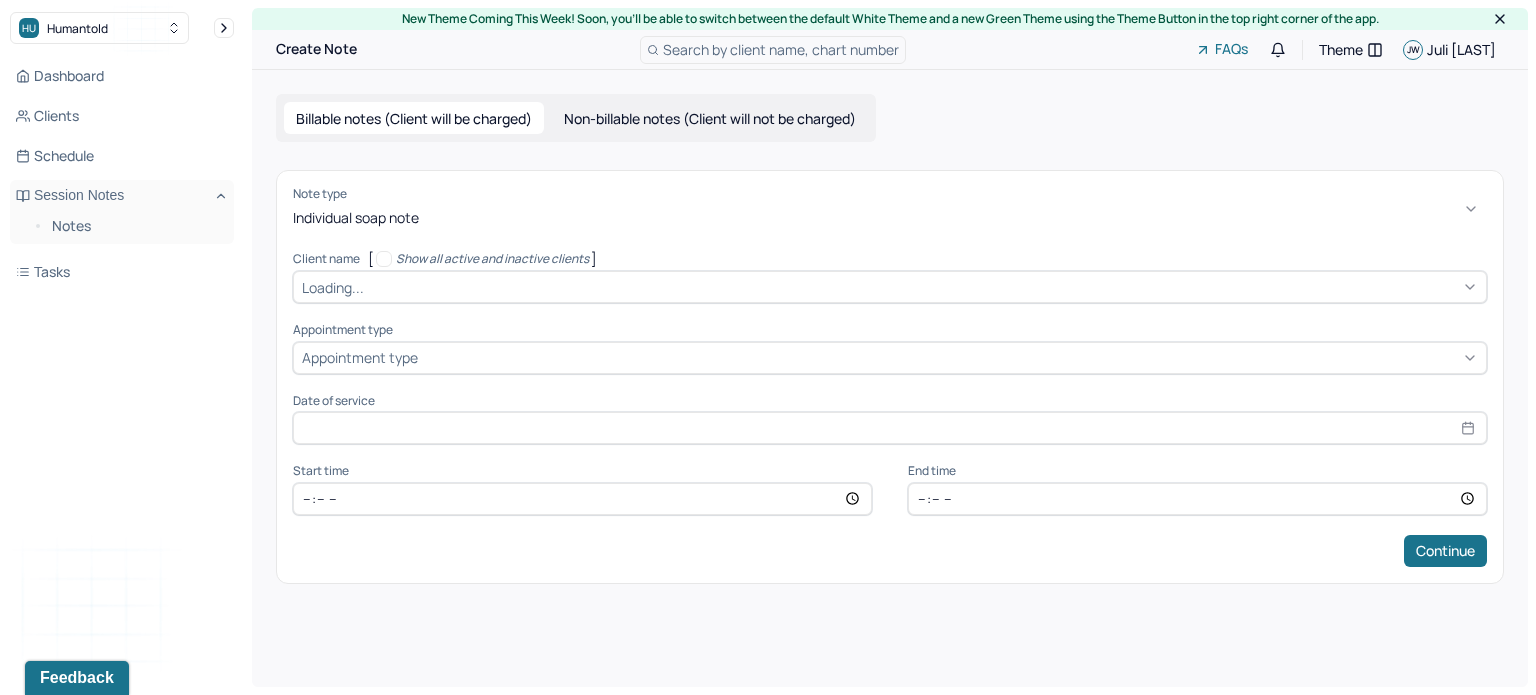 type 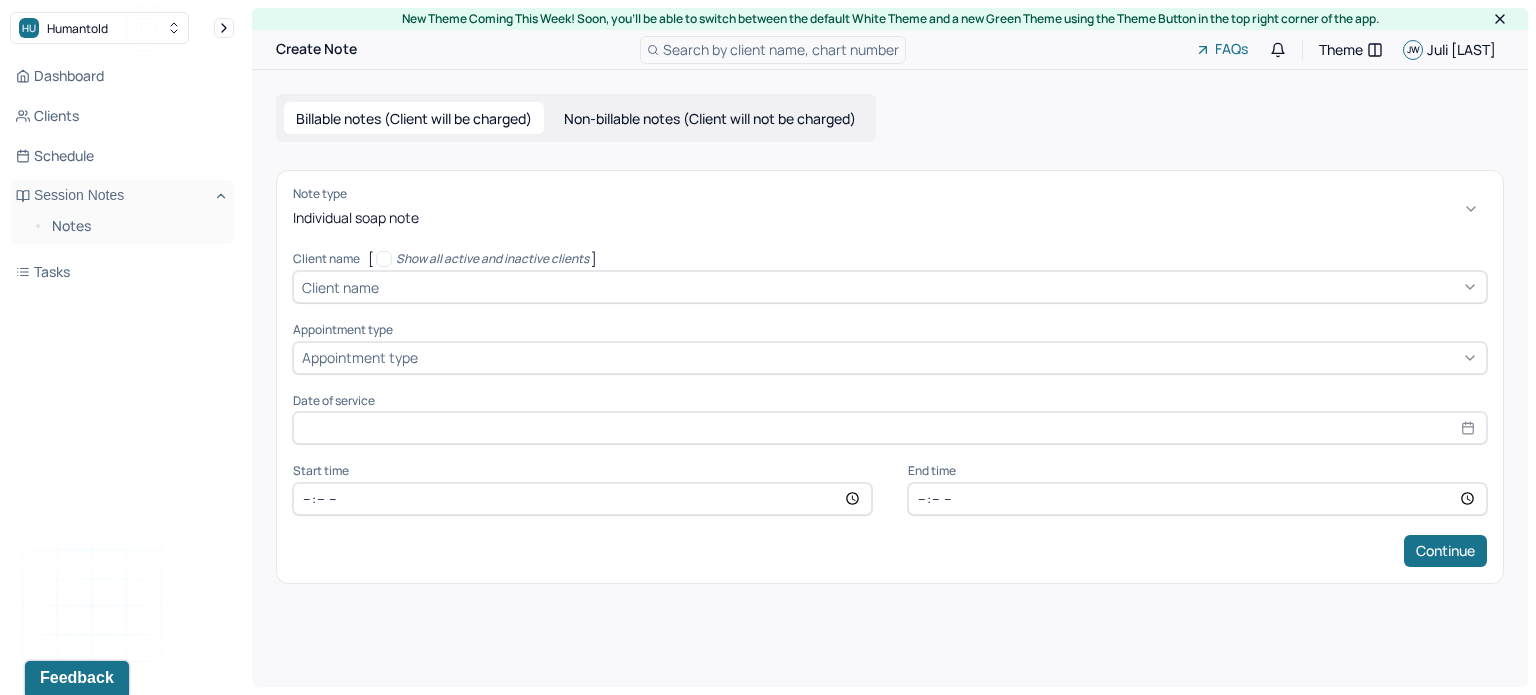 click at bounding box center [386, 287] 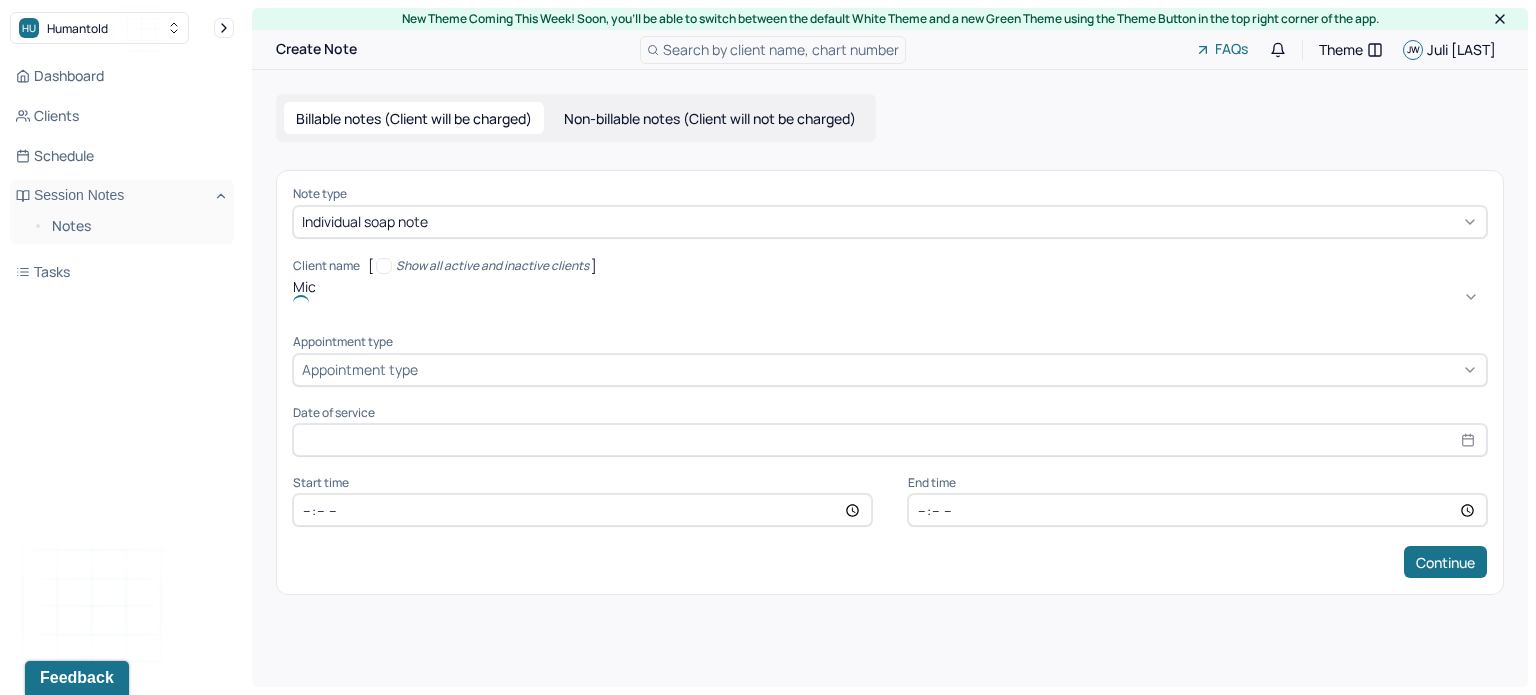 type on "[NAME]" 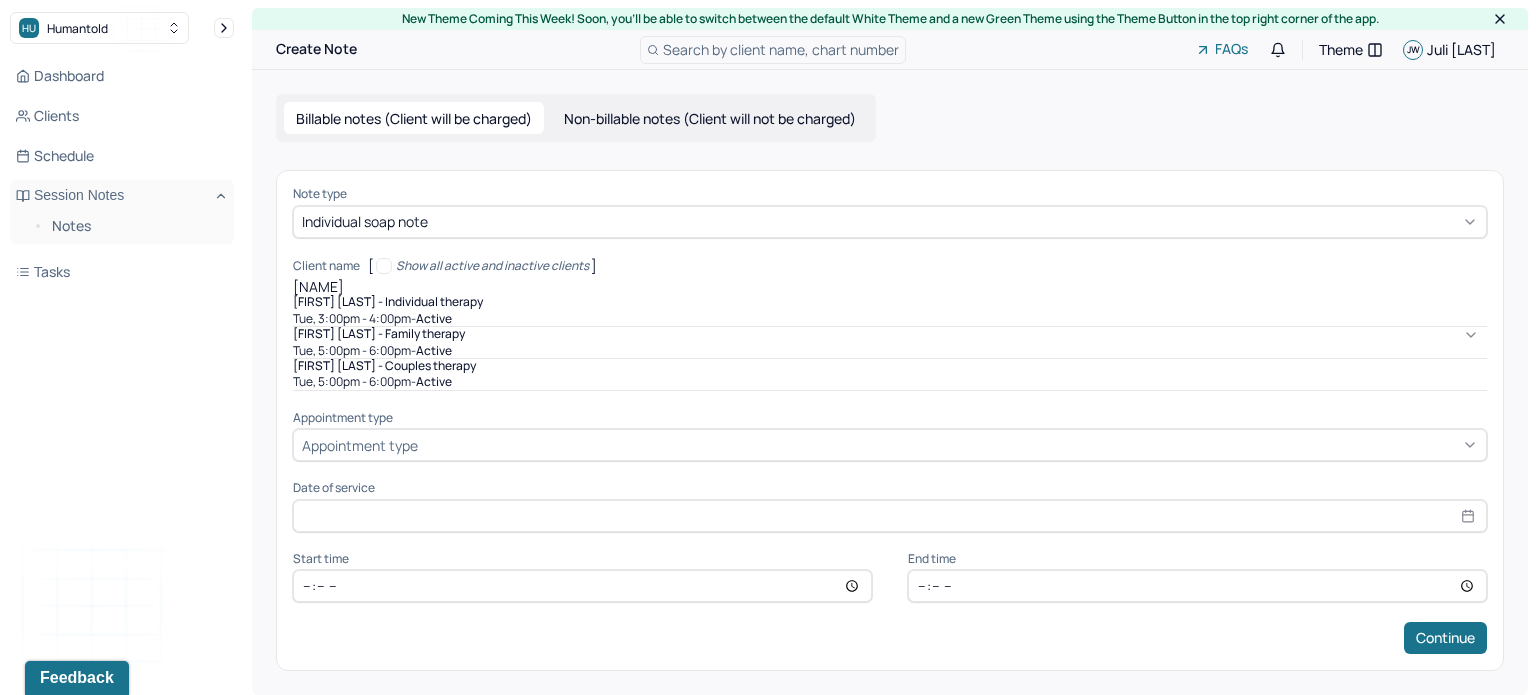 click on "[DAY], [TIME] - [TIME]  -  active" at bounding box center [890, 319] 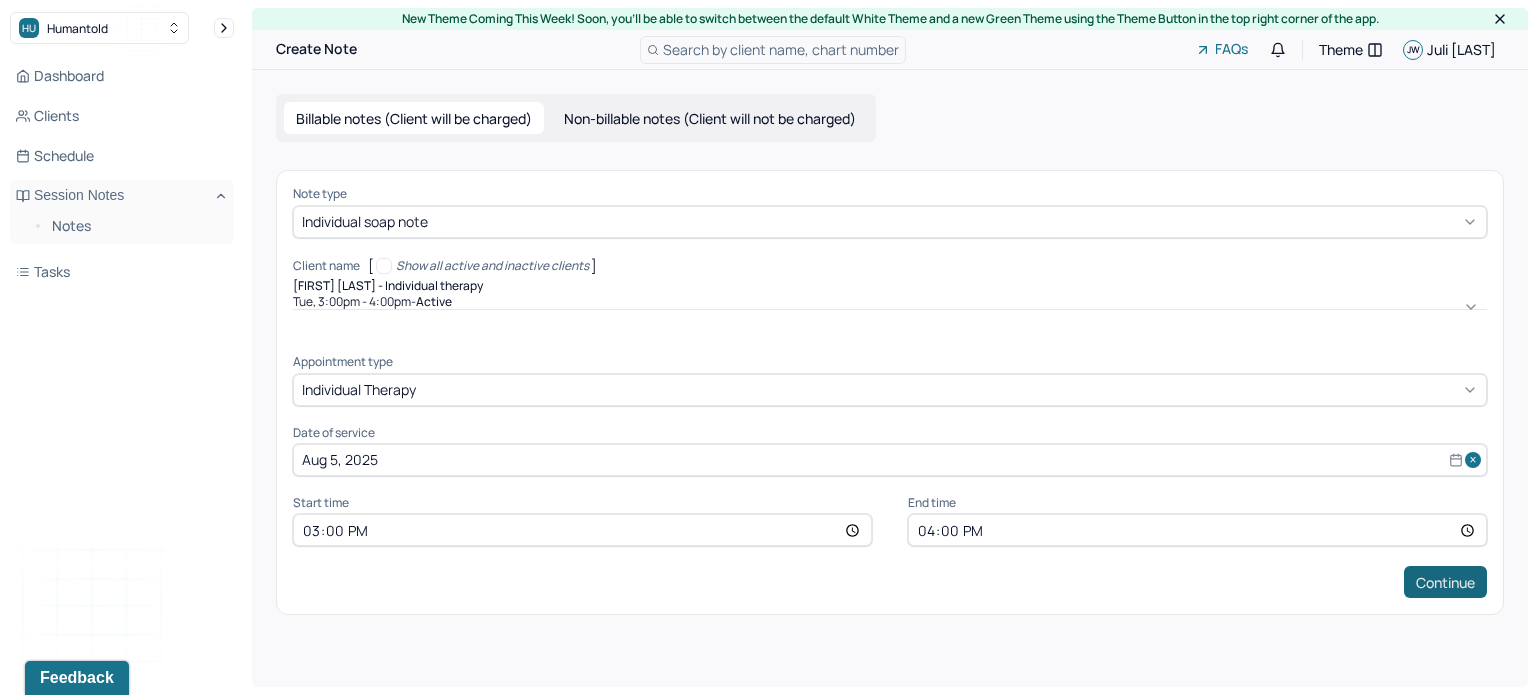click on "Continue" at bounding box center [1445, 582] 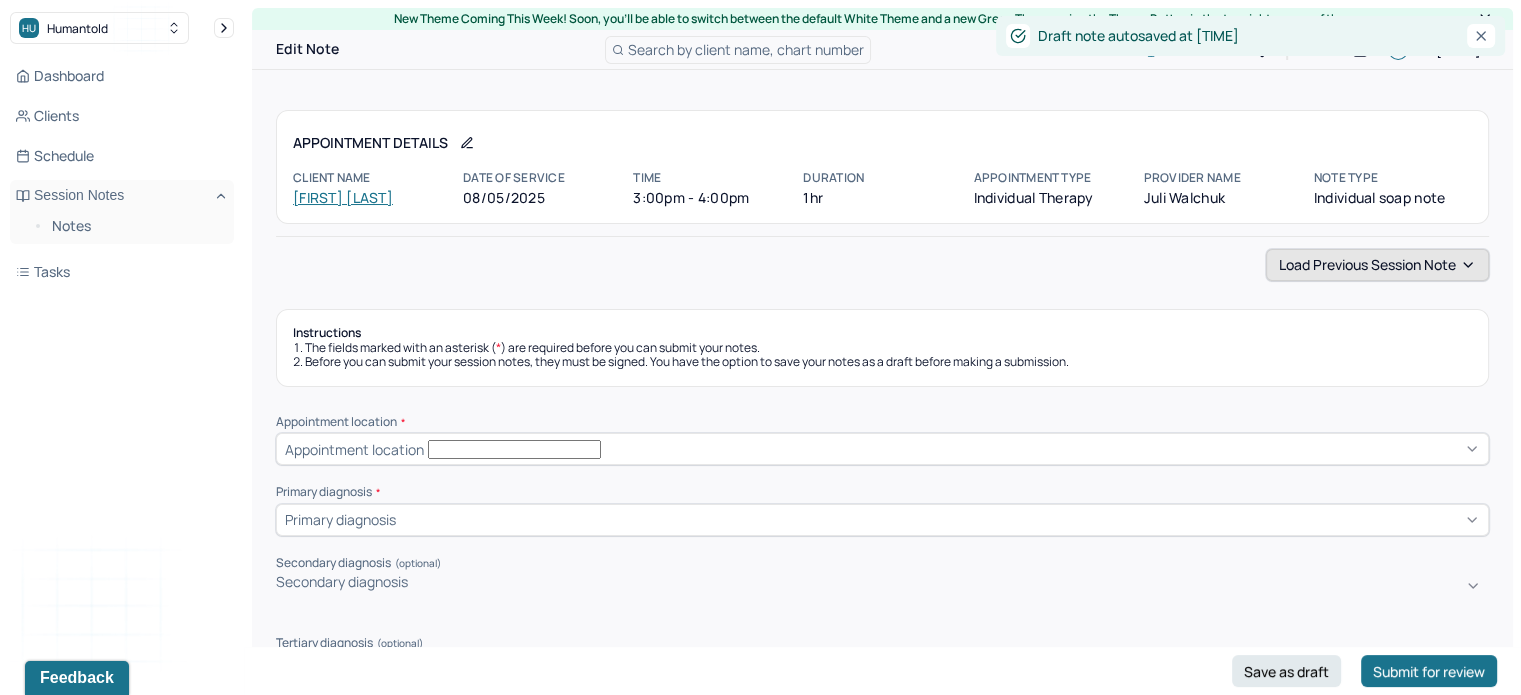 click on "Load previous session note" at bounding box center [1377, 265] 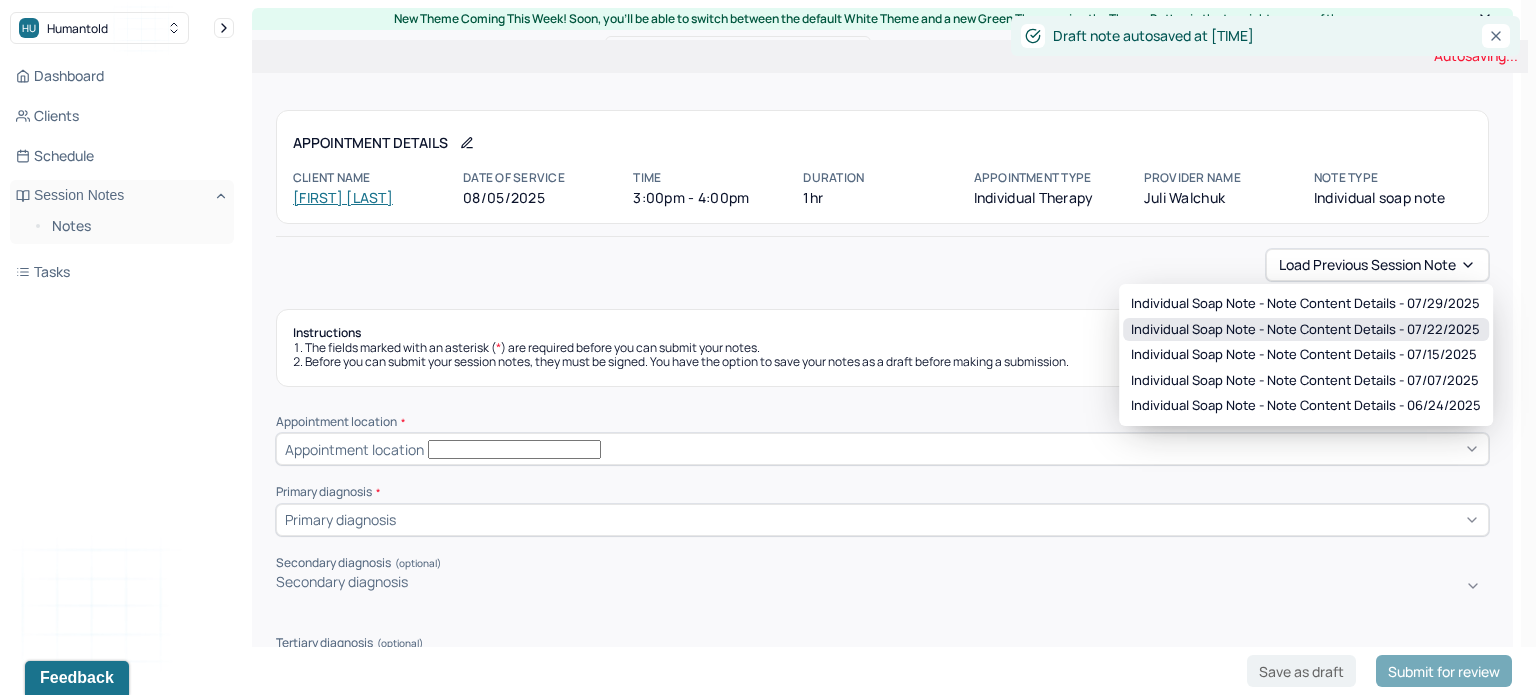 click on "Individual soap note   - Note content Details -   07/22/2025" at bounding box center (1305, 330) 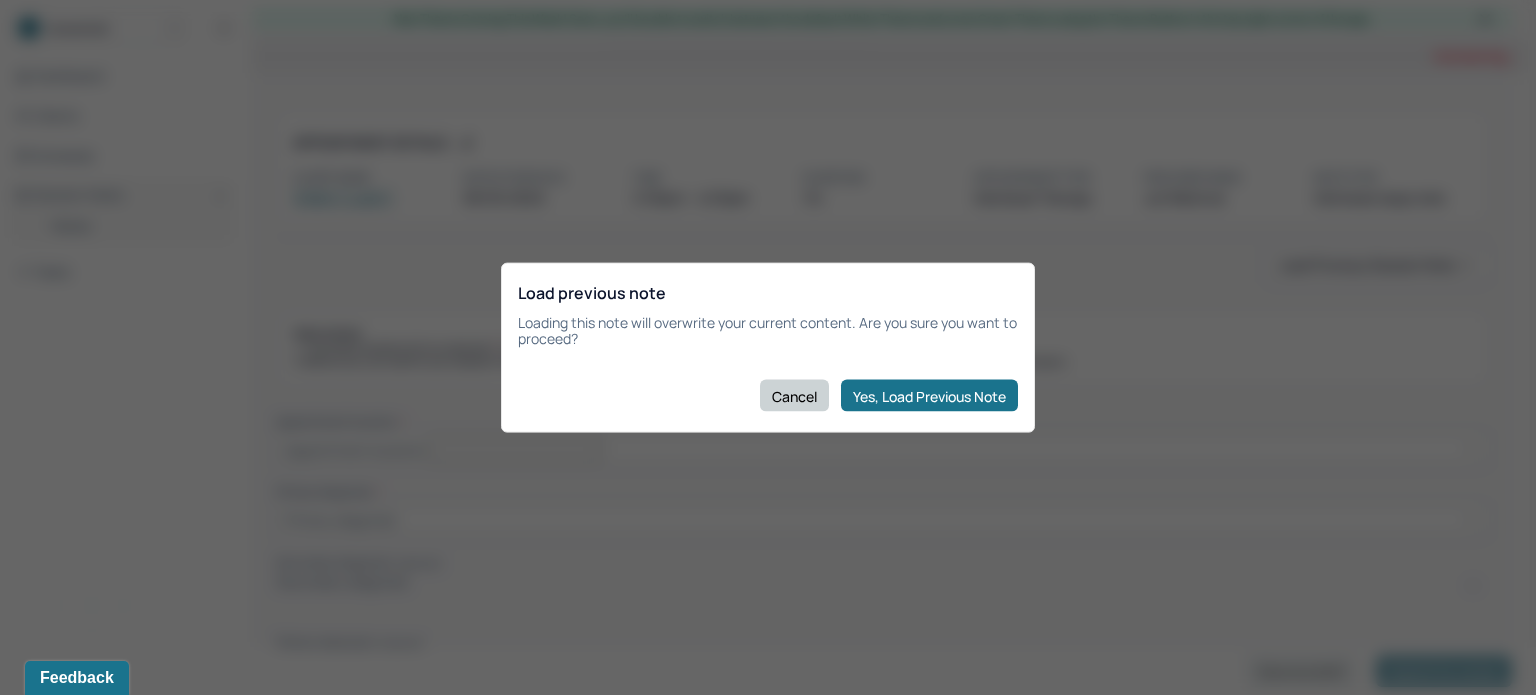 click on "Cancel" at bounding box center (794, 396) 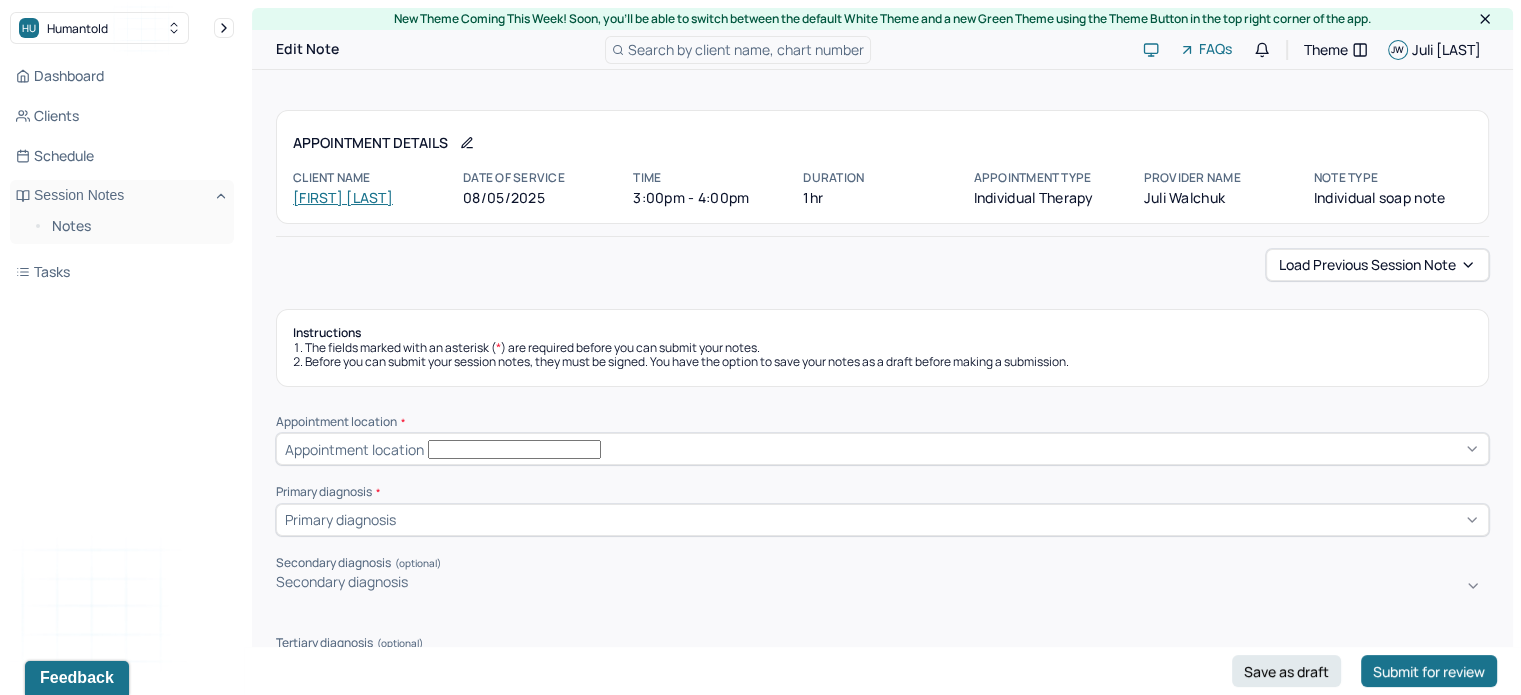 click on "Client name [FIRST] [LAST] Date of service [DATE] Time [TIME] - [TIME] Duration [DURATION] Appointment type individual therapy Provider name [FIRST] [LAST] Note type Individual soap note" at bounding box center [882, 188] 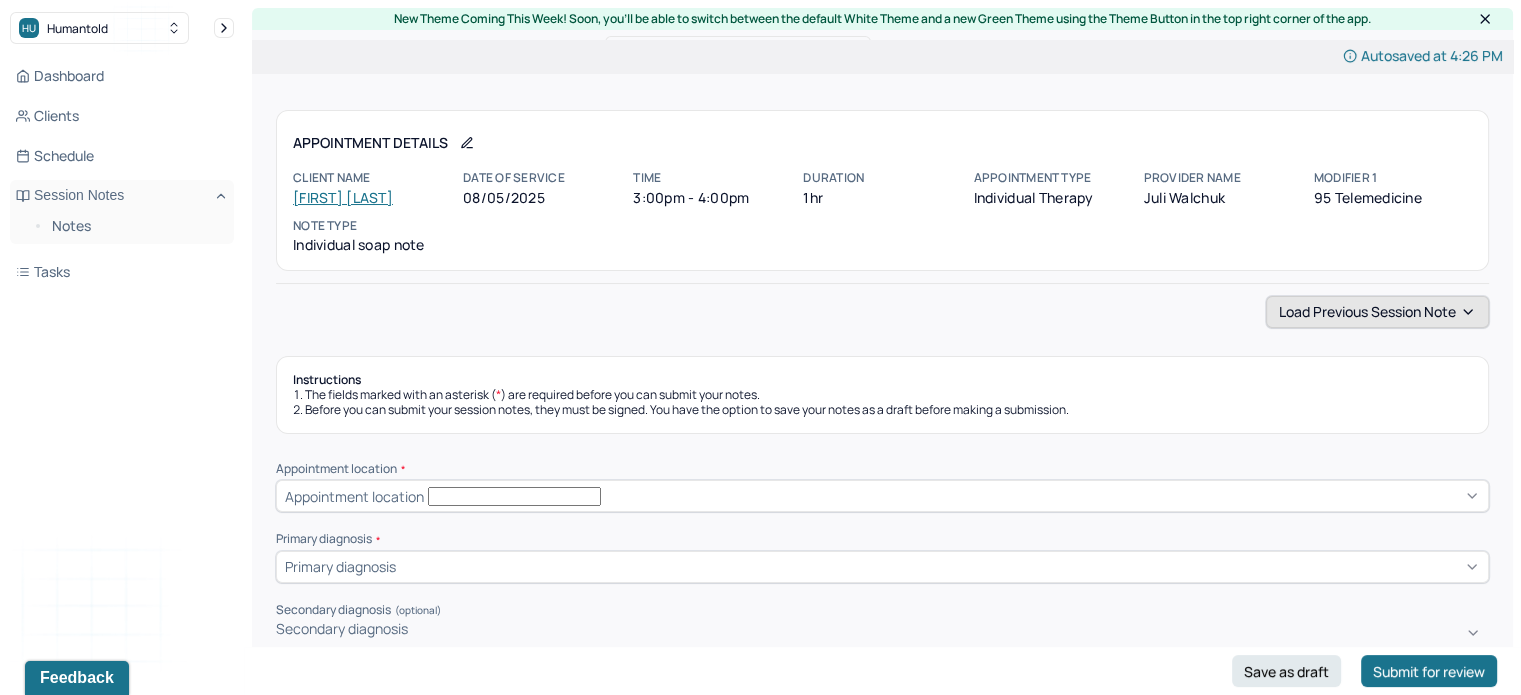 click on "Load previous session note" at bounding box center (1377, 312) 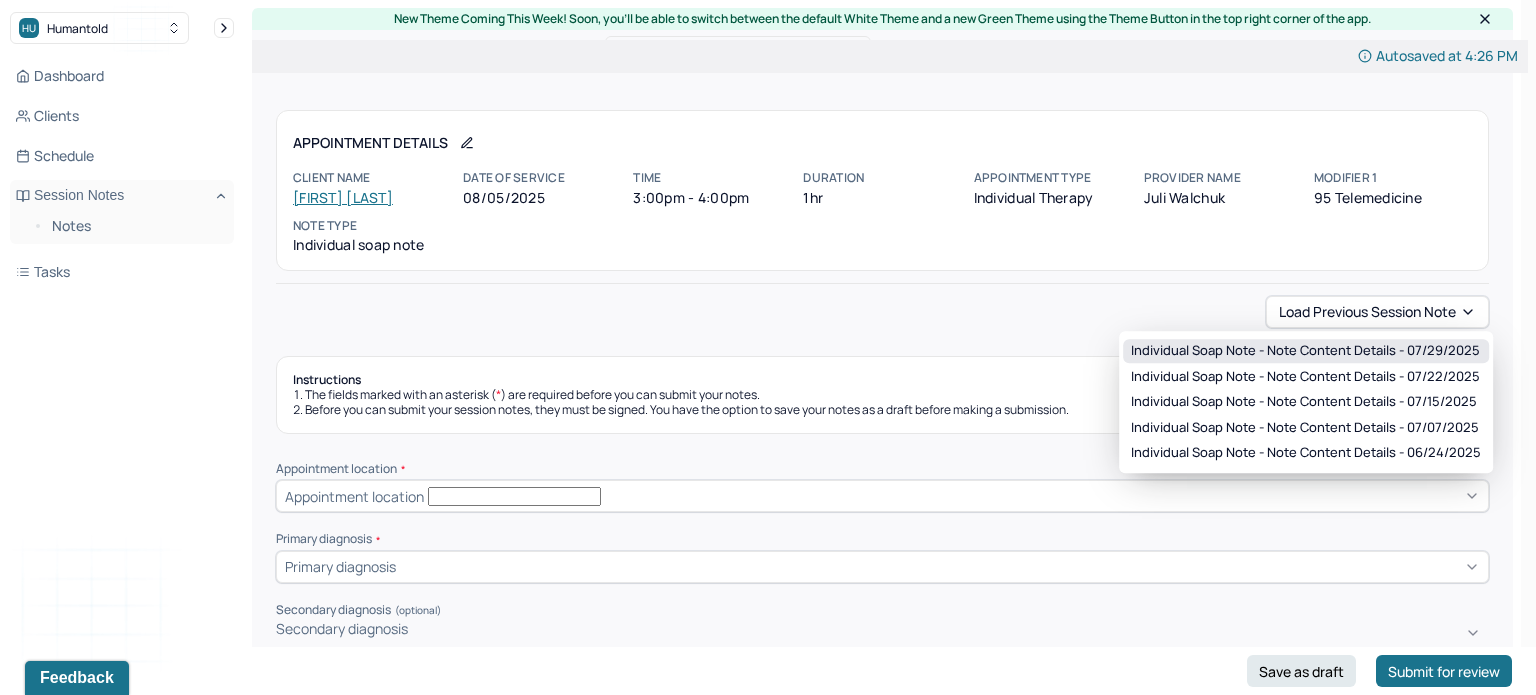 click on "Individual soap note   - Note content Details -   [DATE]" at bounding box center [1305, 351] 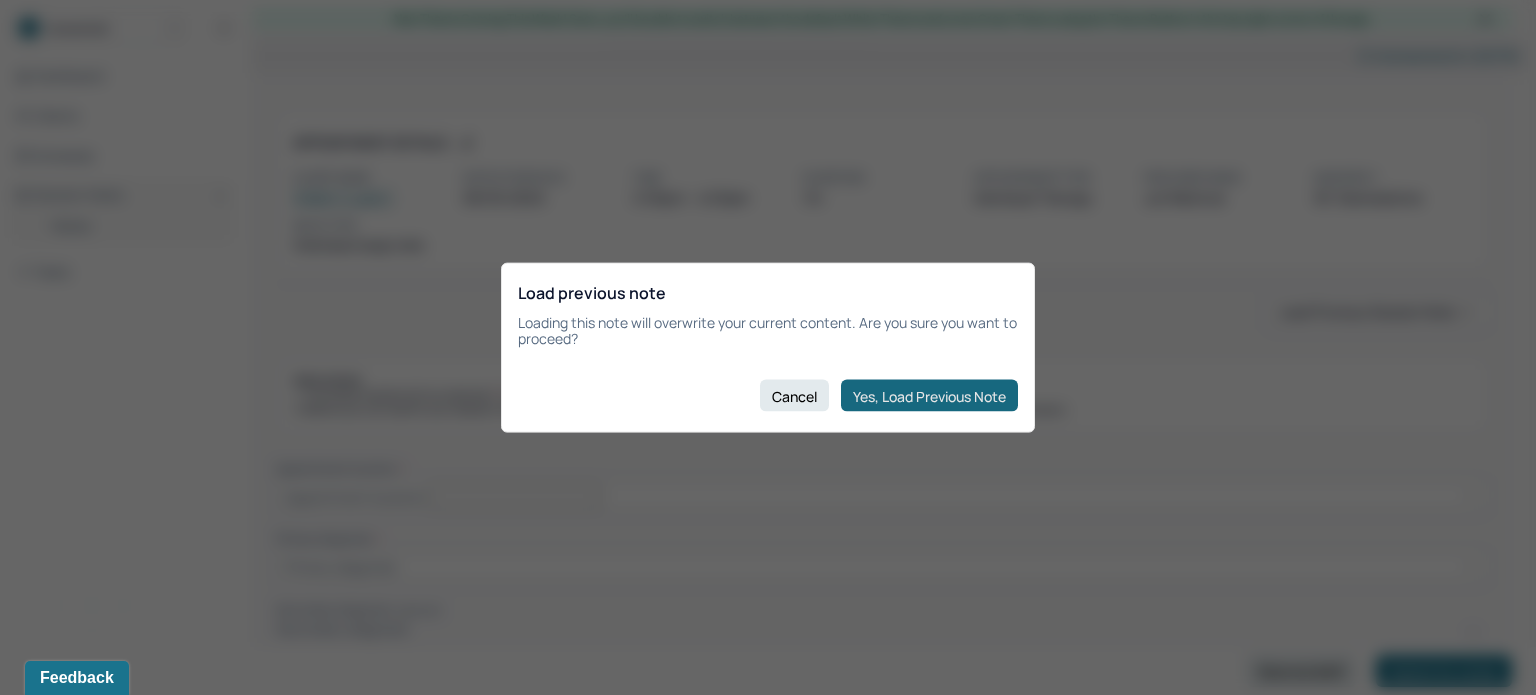 click on "Yes, Load Previous Note" at bounding box center (929, 396) 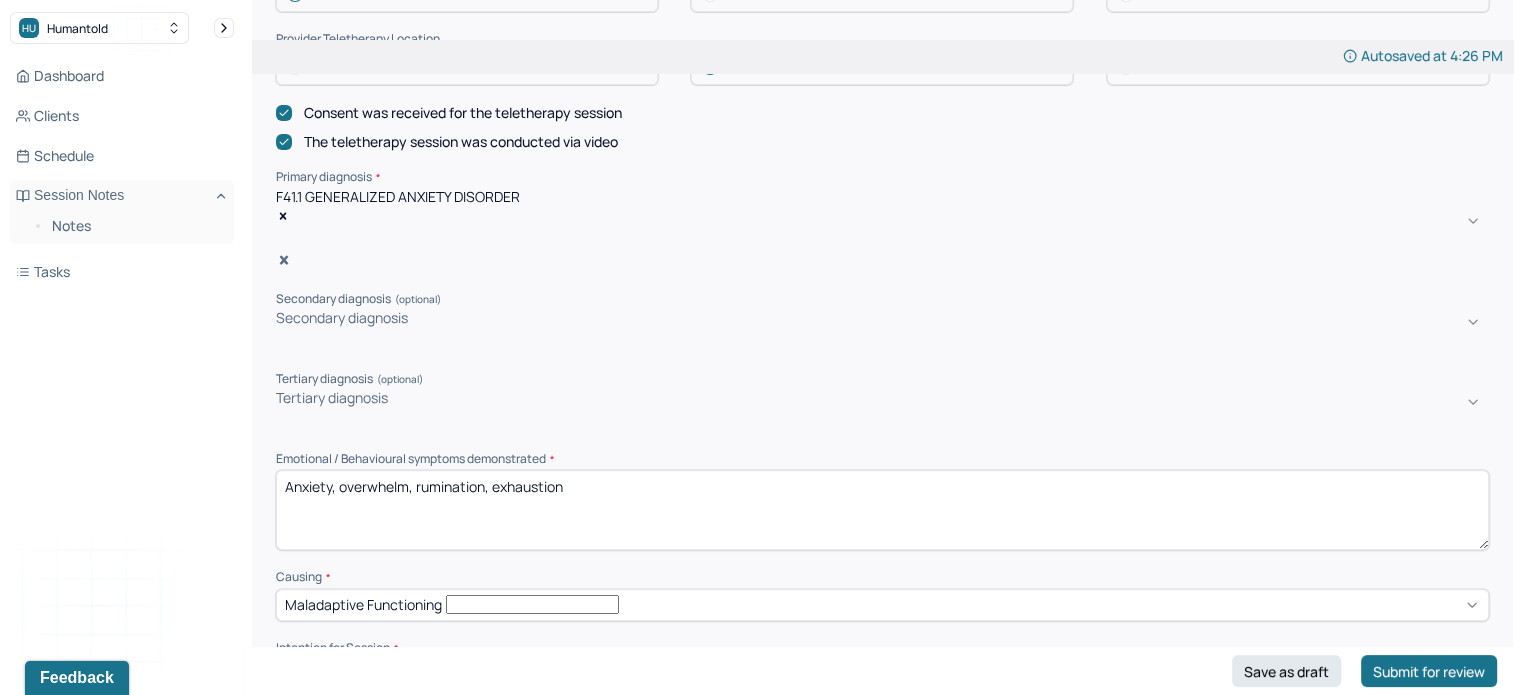 scroll, scrollTop: 732, scrollLeft: 0, axis: vertical 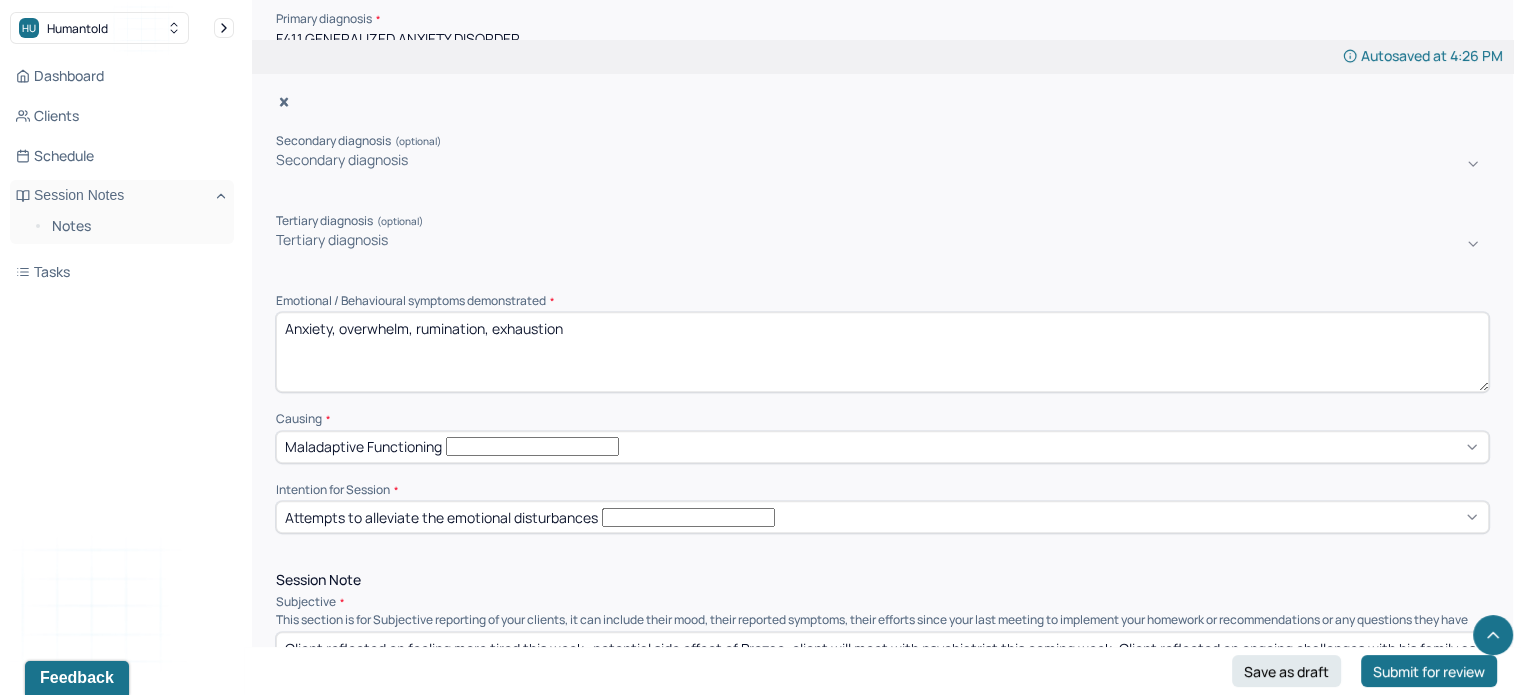 click on "Anxiety, overwhelm, rumination, exhaustion" at bounding box center (882, 352) 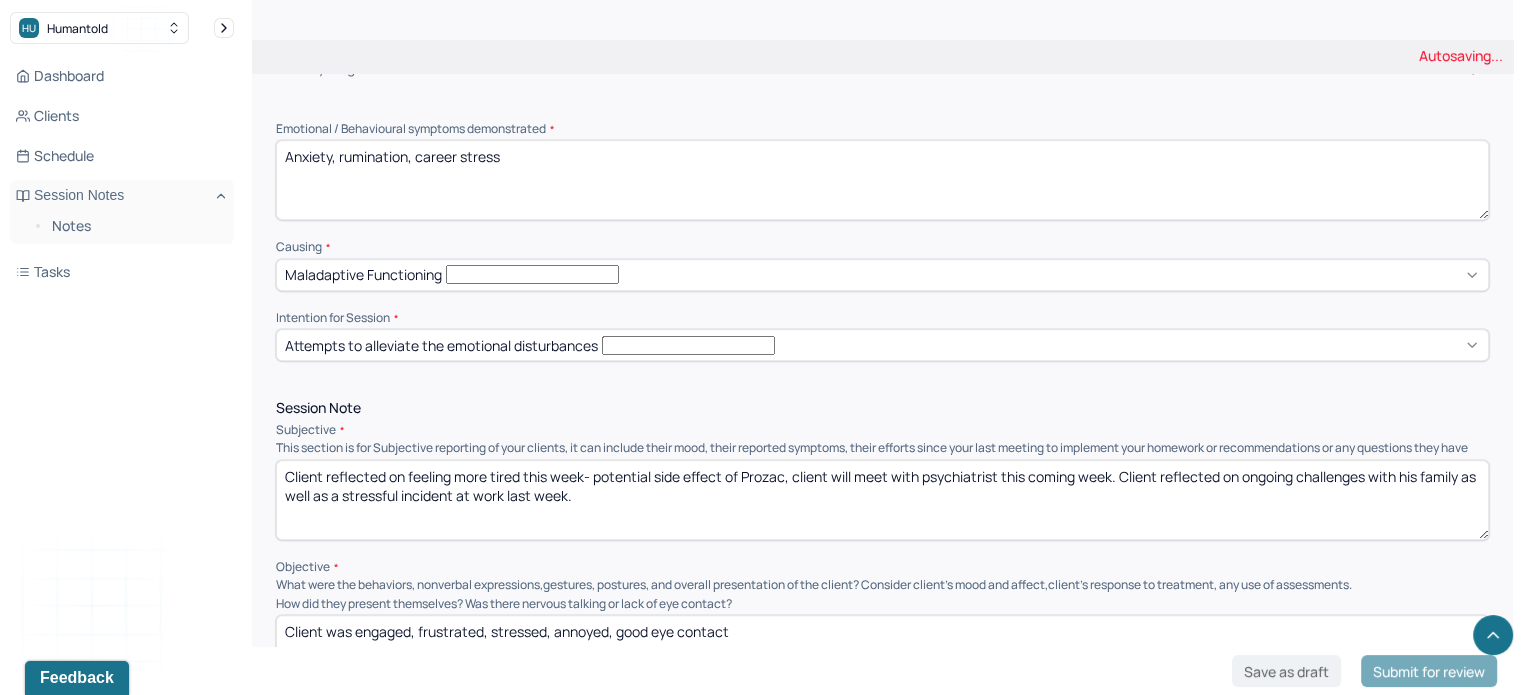 scroll, scrollTop: 907, scrollLeft: 0, axis: vertical 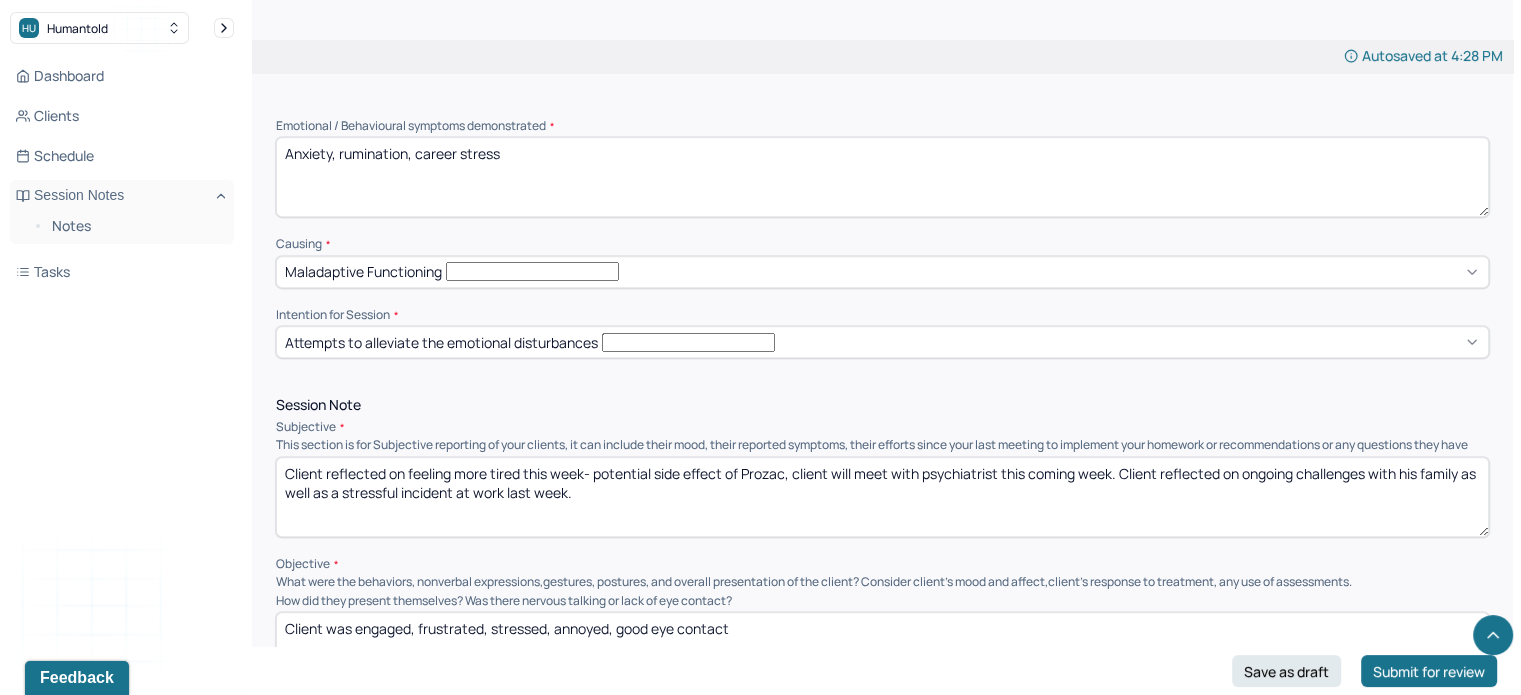 type on "Anxiety, rumination, career stress" 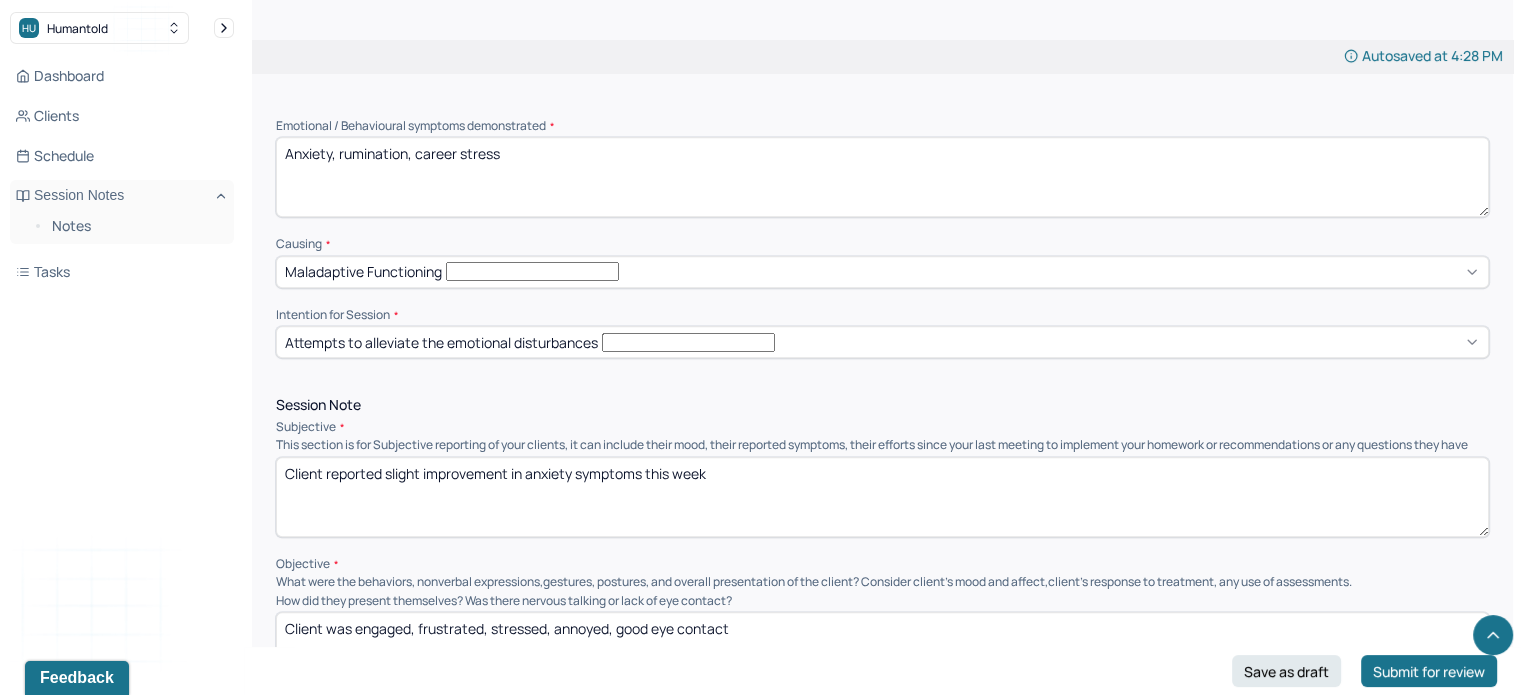 click on "Client reported slight improvement in anxiety symrpoms this week" at bounding box center [882, 497] 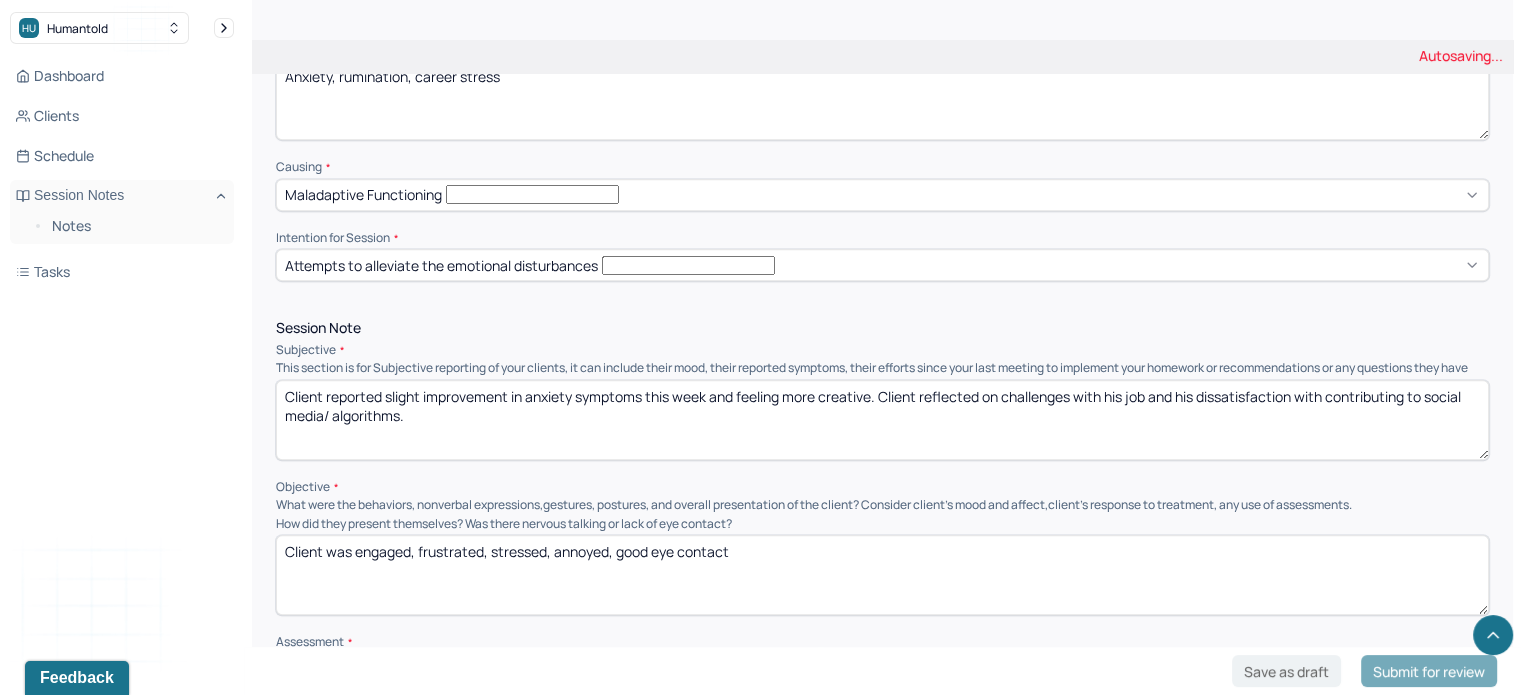 scroll, scrollTop: 1164, scrollLeft: 0, axis: vertical 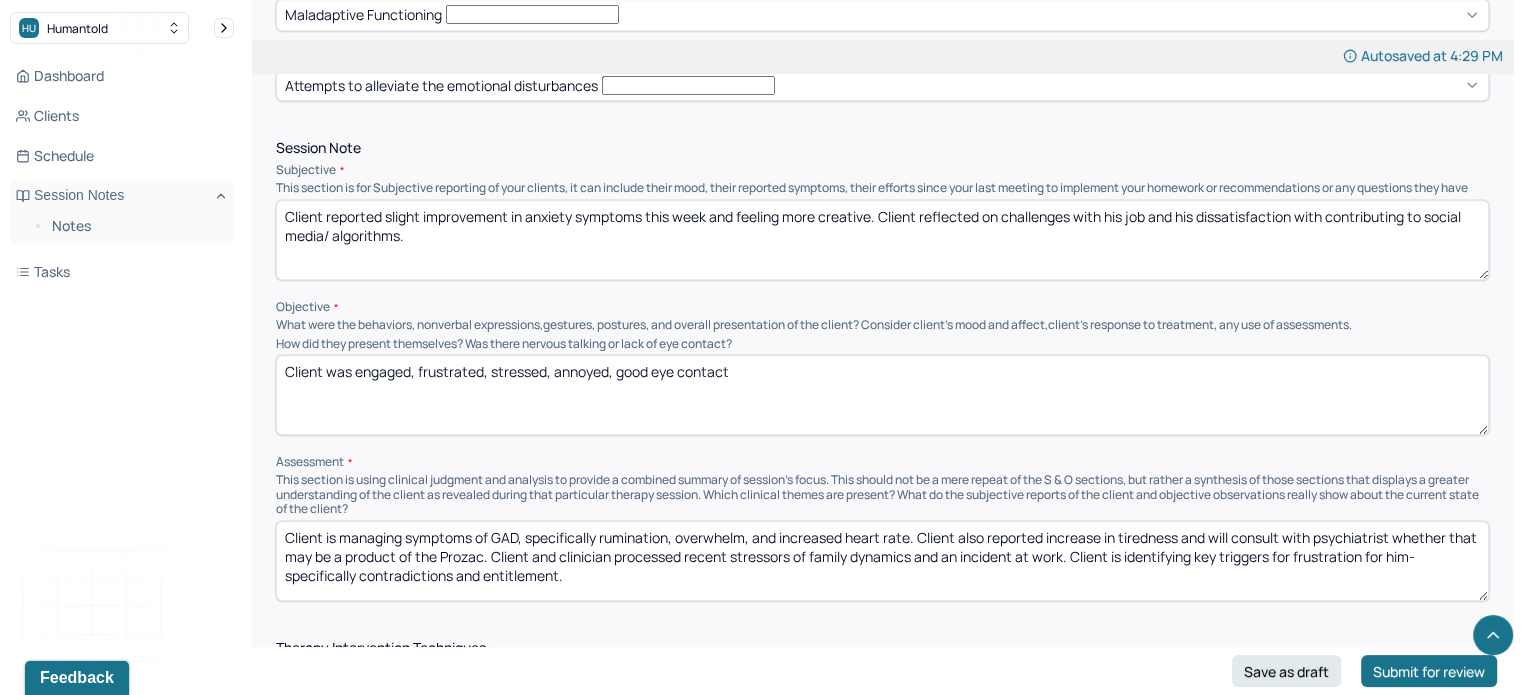 click on "Client reported slight improvement in anxiety symptoms this week and feeling more creative. Client reflected on challenges with his job and his dissatisfaction with contributing to social media/ algorithms." at bounding box center (882, 240) 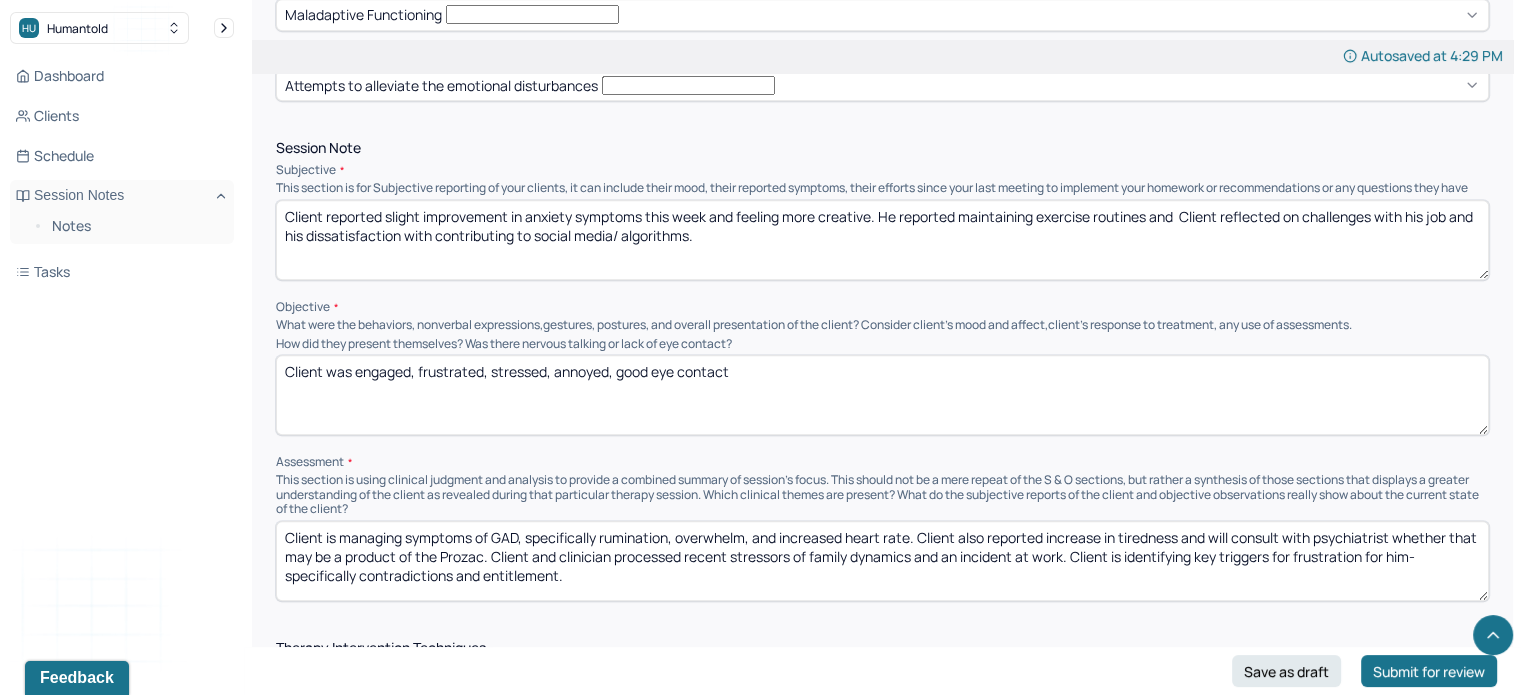 click on "Client reported slight improvement in anxiety symptoms this week and feeling more creative. He reported maintaining exercise routines and  Client reflected on challenges with his job and his dissatisfaction with contributing to social media/ algorithms." at bounding box center (882, 240) 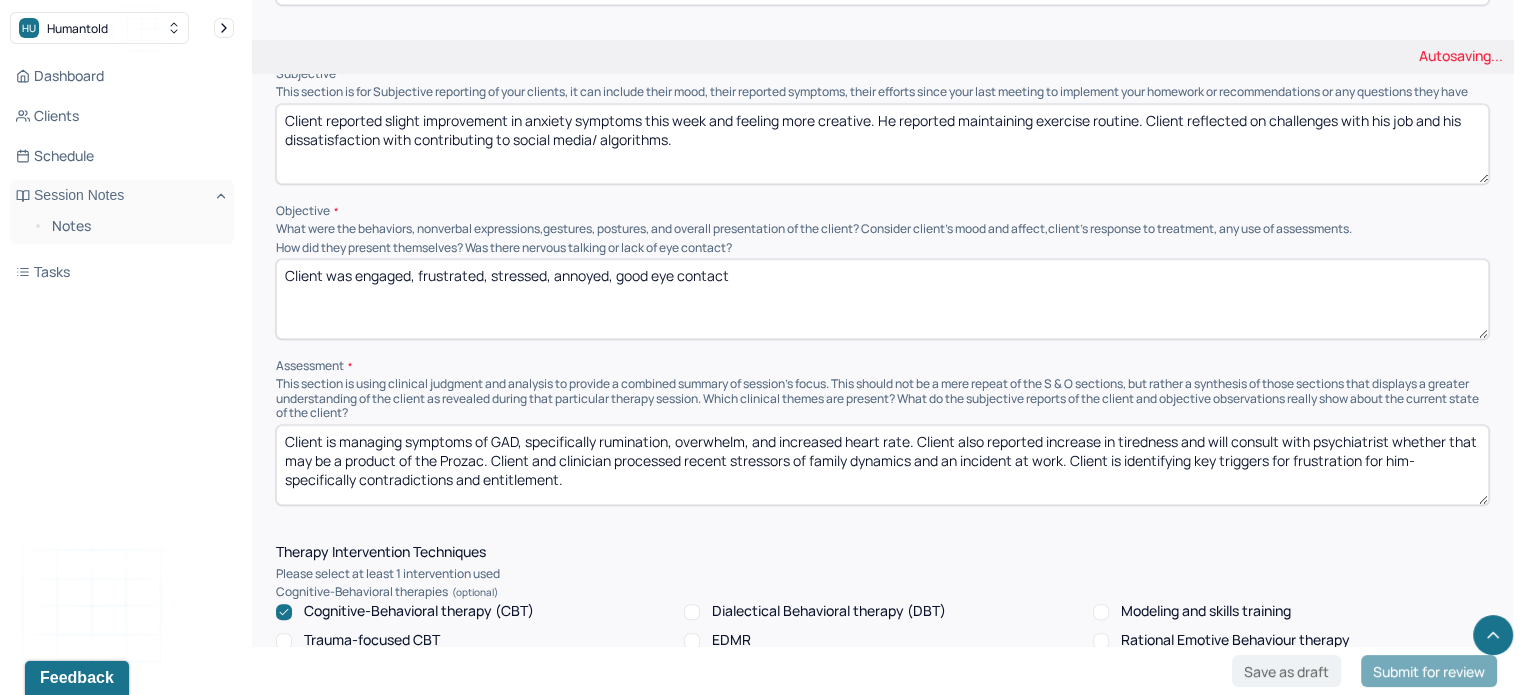 scroll, scrollTop: 1259, scrollLeft: 0, axis: vertical 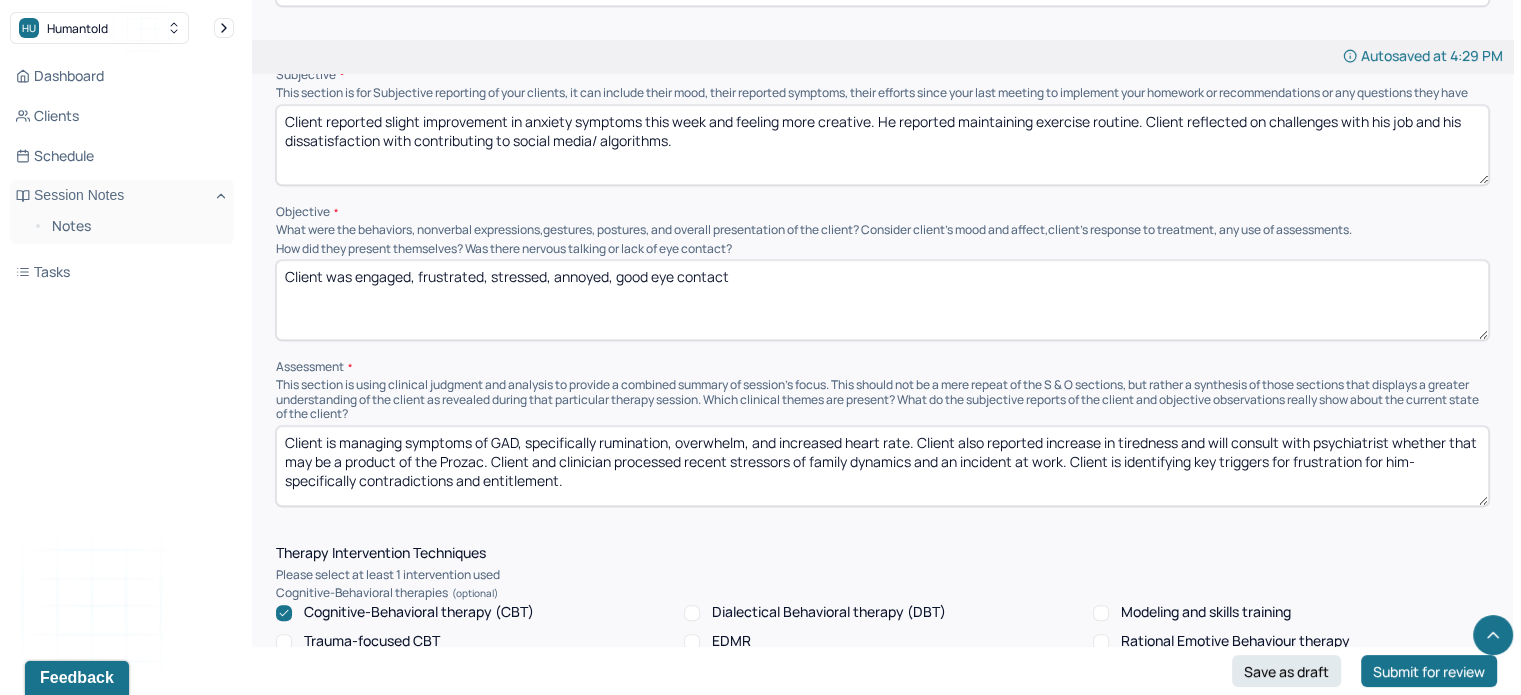 type on "Client reported slight improvement in anxiety symptoms this week and feeling more creative. He reported maintaining exercise routine. Client reflected on challenges with his job and his dissatisfaction with contributing to social media/ algorithms." 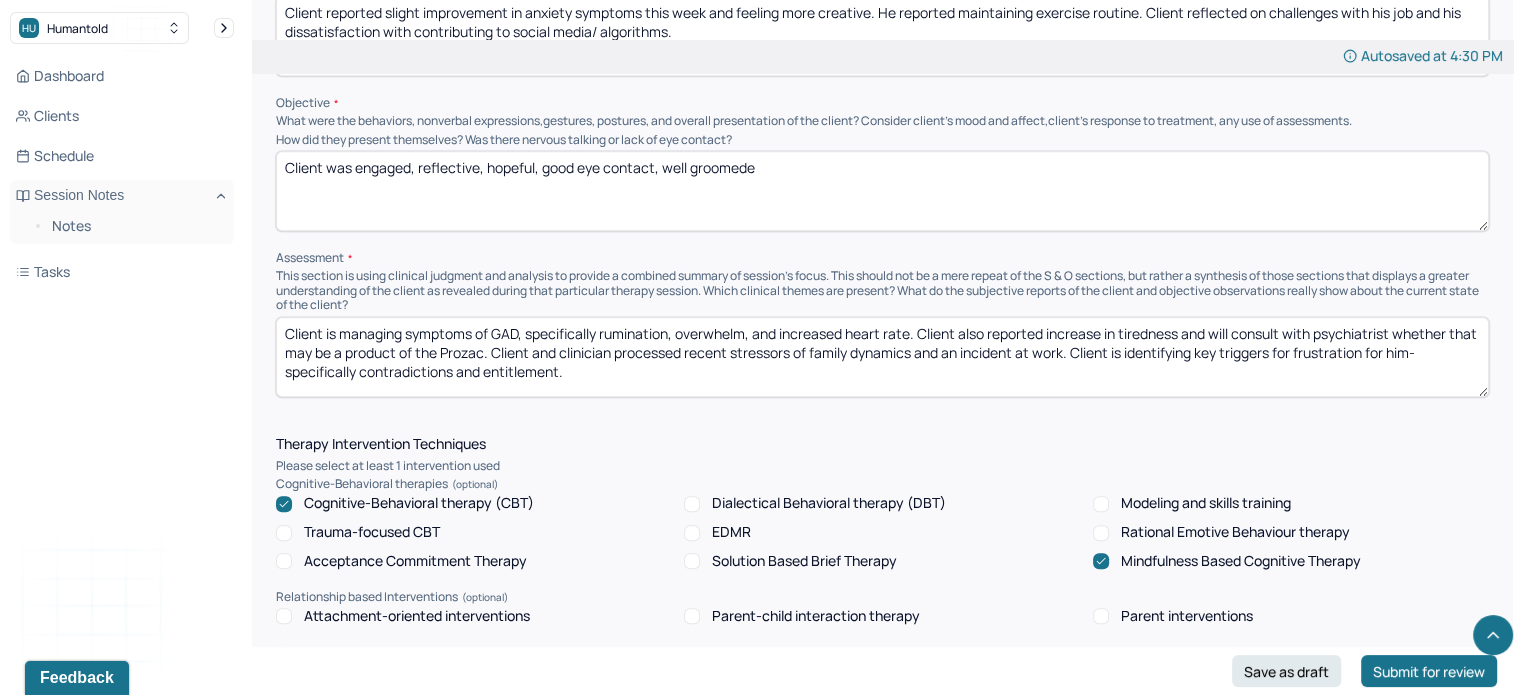 scroll, scrollTop: 1367, scrollLeft: 0, axis: vertical 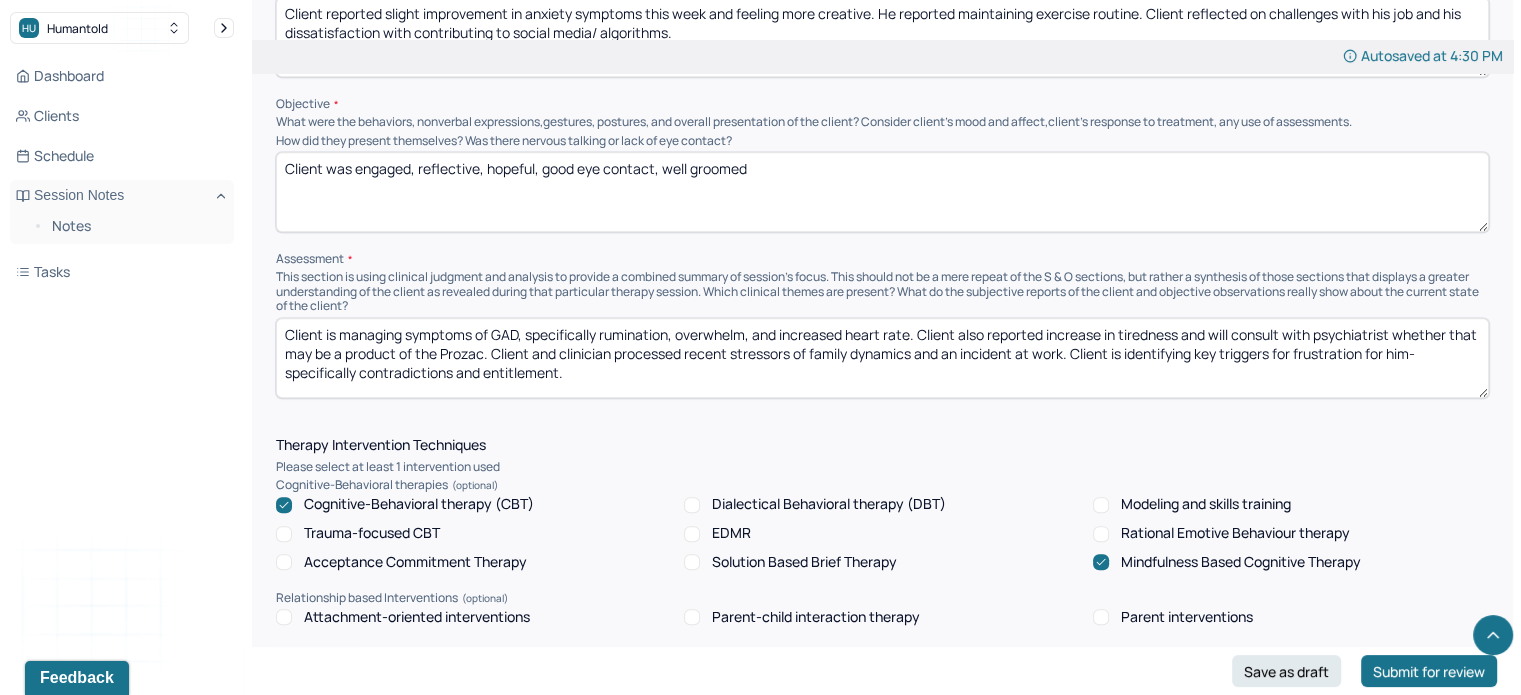 type on "Client was engaged, reflective, hopeful, good eye contact, well groomed" 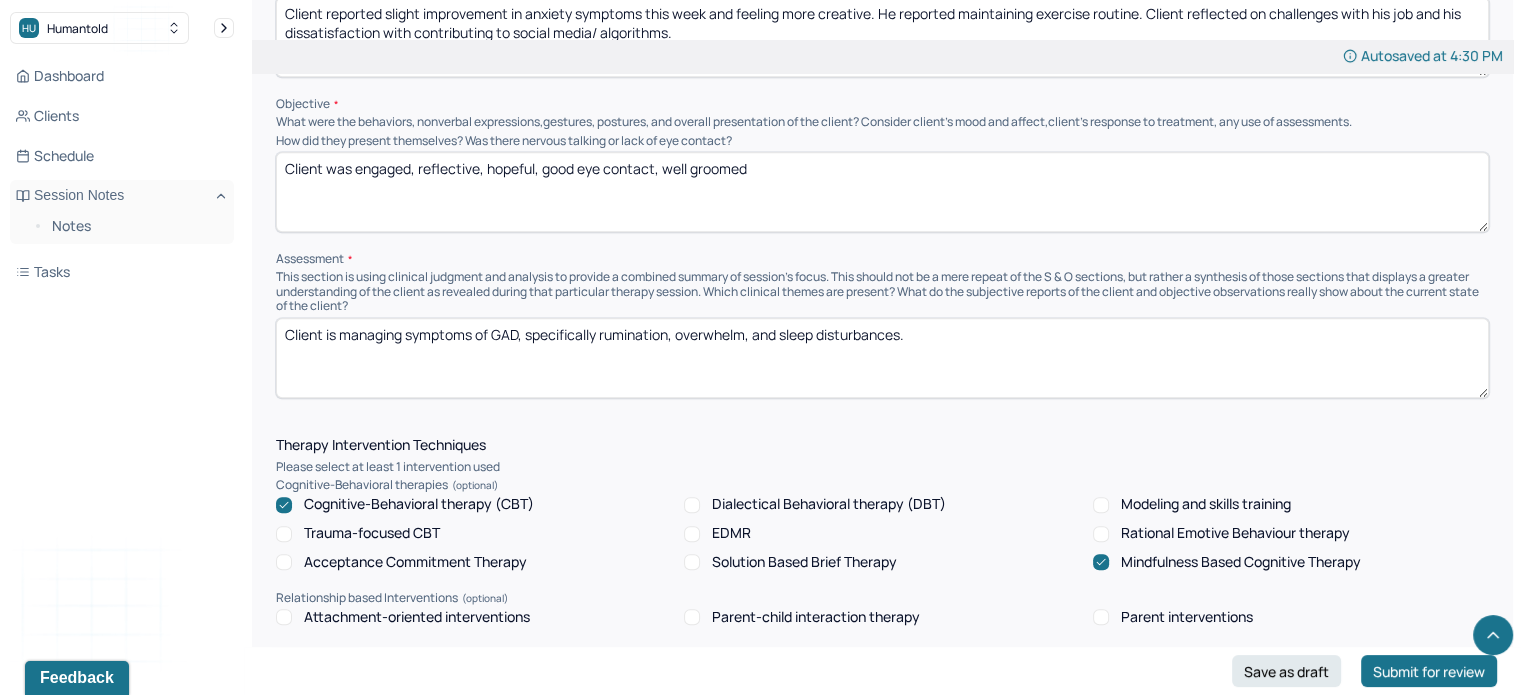 click on "This section is using clinical judgment and analysis to provide a combined summary of session's focus. This should not be a mere repeat of the S & O sections, but rather a synthesis of those sections that displays a greater understanding of the client as revealed during that particular therapy session. Which clinical themes are present? What do the subjective reports of the client and objective observations really show about the current state of the client?" at bounding box center (882, 291) 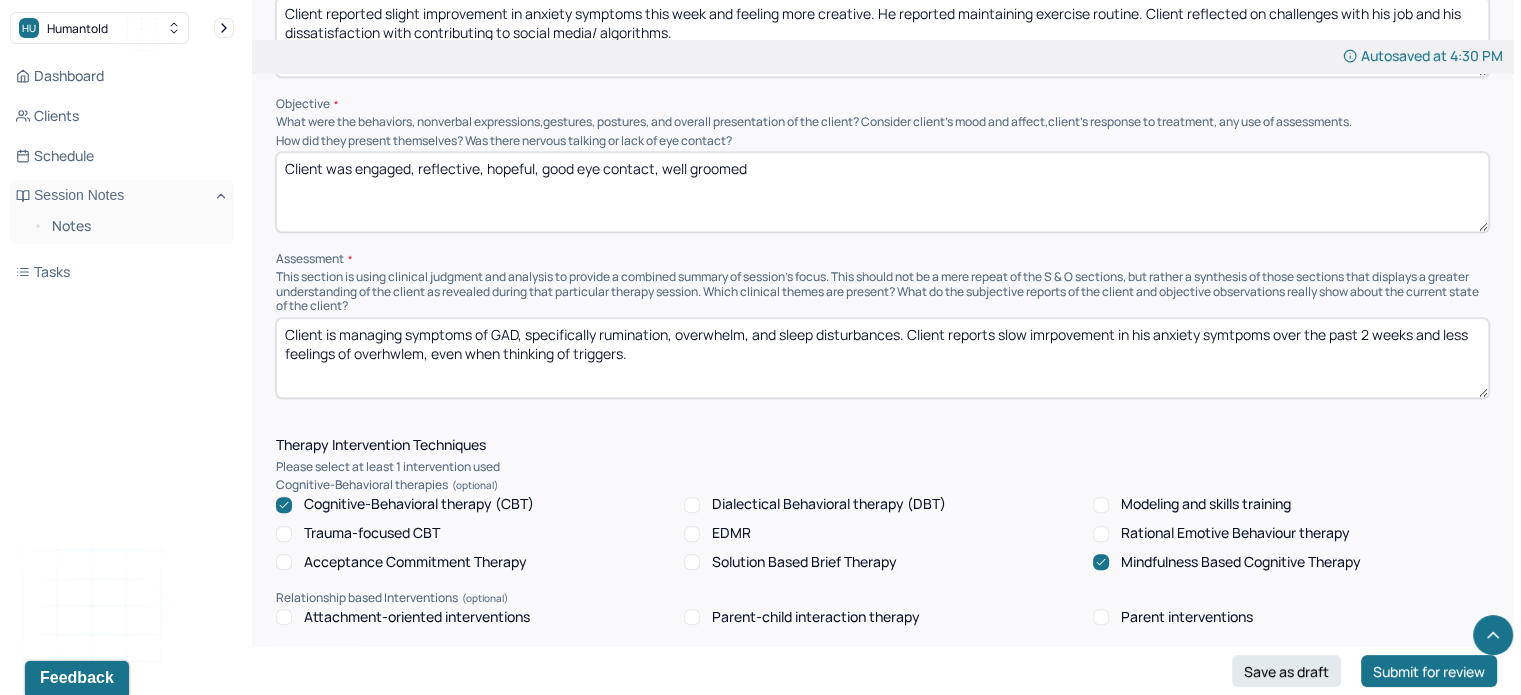 drag, startPoint x: 397, startPoint y: 299, endPoint x: 388, endPoint y: 307, distance: 12.0415945 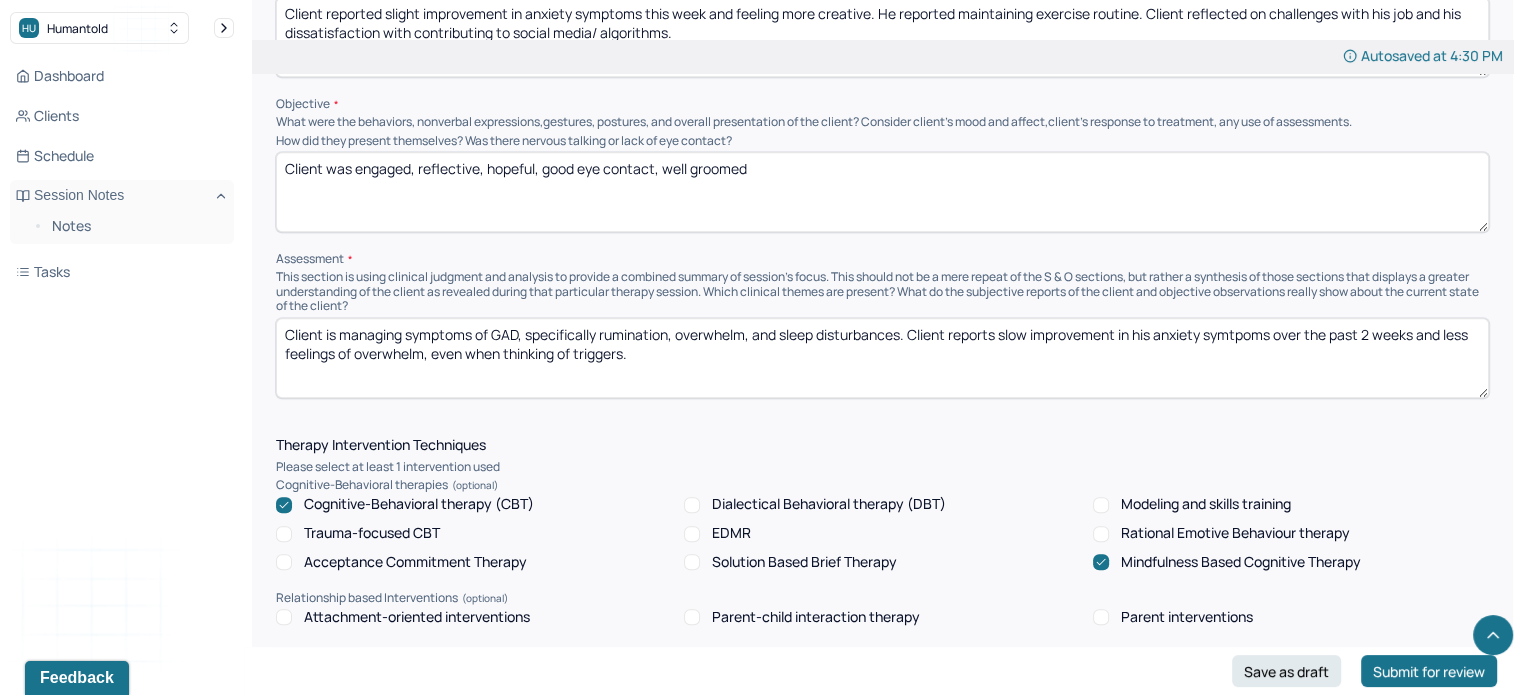 click on "Client is managing symptoms of GAD, specifically rumination, overwhelm, and sleep disturbances. Client reports slow imrpovement in his anxiety symtpoms over the past 2 weeks and less feelings of overwhelm, even when thinking of triggers." at bounding box center (882, 358) 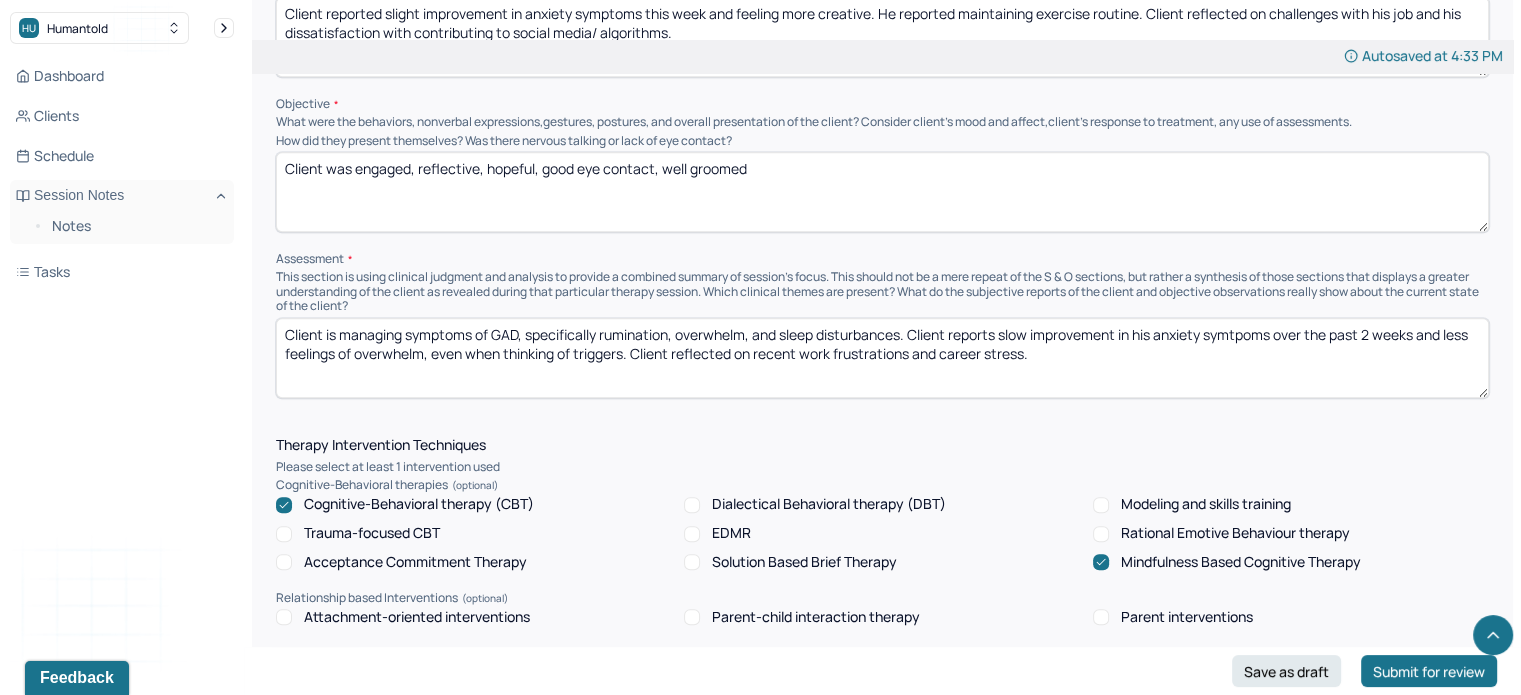 click on "Client is managing symptoms of GAD, specifically rumination, overwhelm, and sleep disturbances. Client reports slow improvement in his anxiety symtpoms over the past 2 weeks and less feelings of overwhelm, even when thinking of triggers. Client reflected on recent work frustrations and career stress." at bounding box center [882, 358] 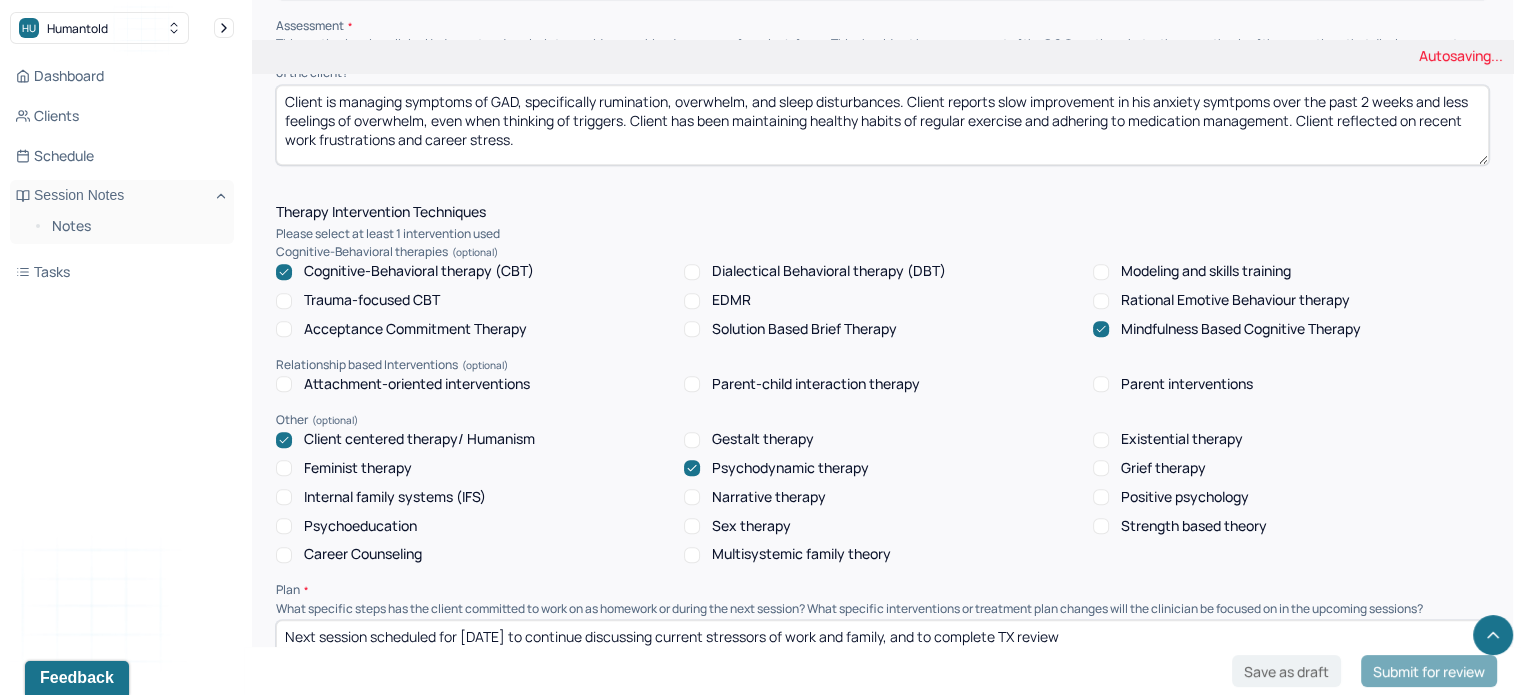 scroll, scrollTop: 1603, scrollLeft: 0, axis: vertical 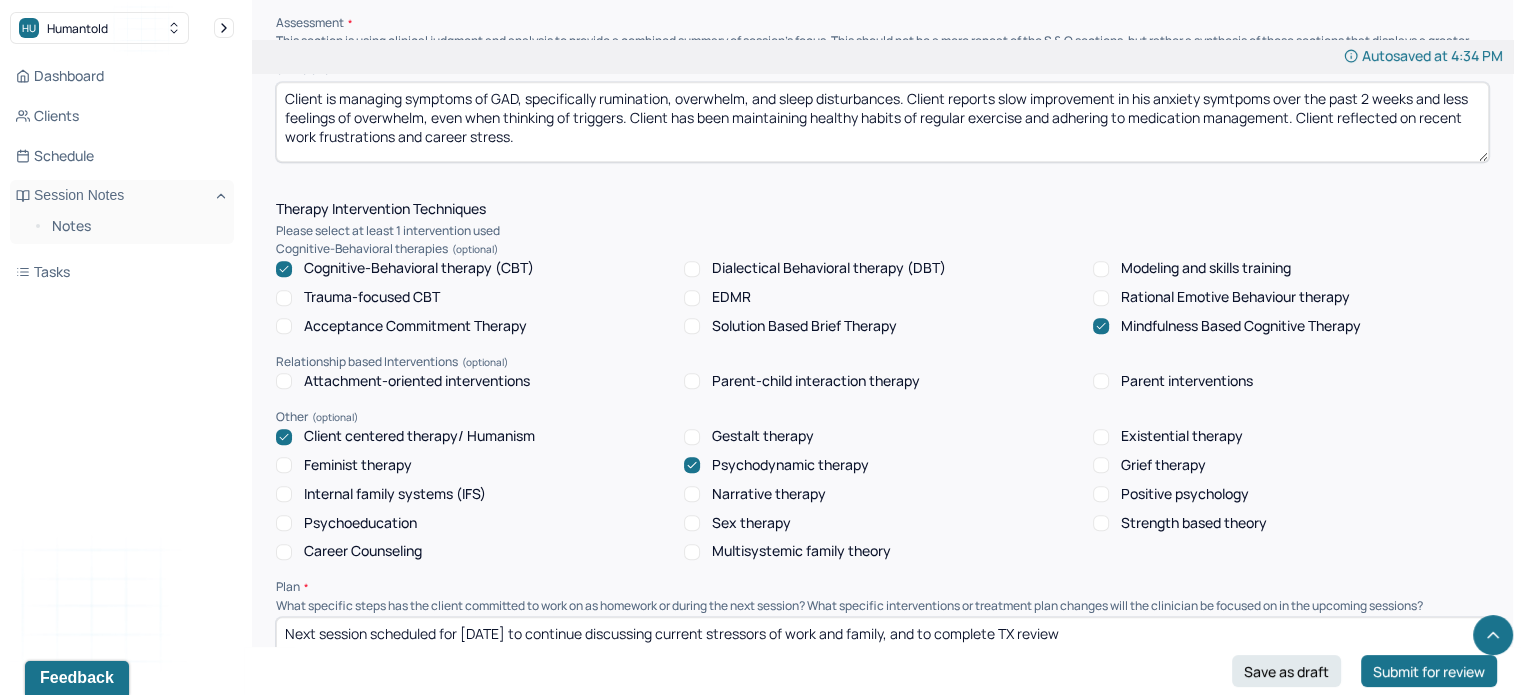 type on "Client is managing symptoms of GAD, specifically rumination, overwhelm, and sleep disturbances. Client reports slow improvement in his anxiety symtpoms over the past 2 weeks and less feelings of overwhelm, even when thinking of triggers. Client has been maintaining healthy habits of regular exercise and adhering to medication management. Client reflected on recent work frustrations and career stress." 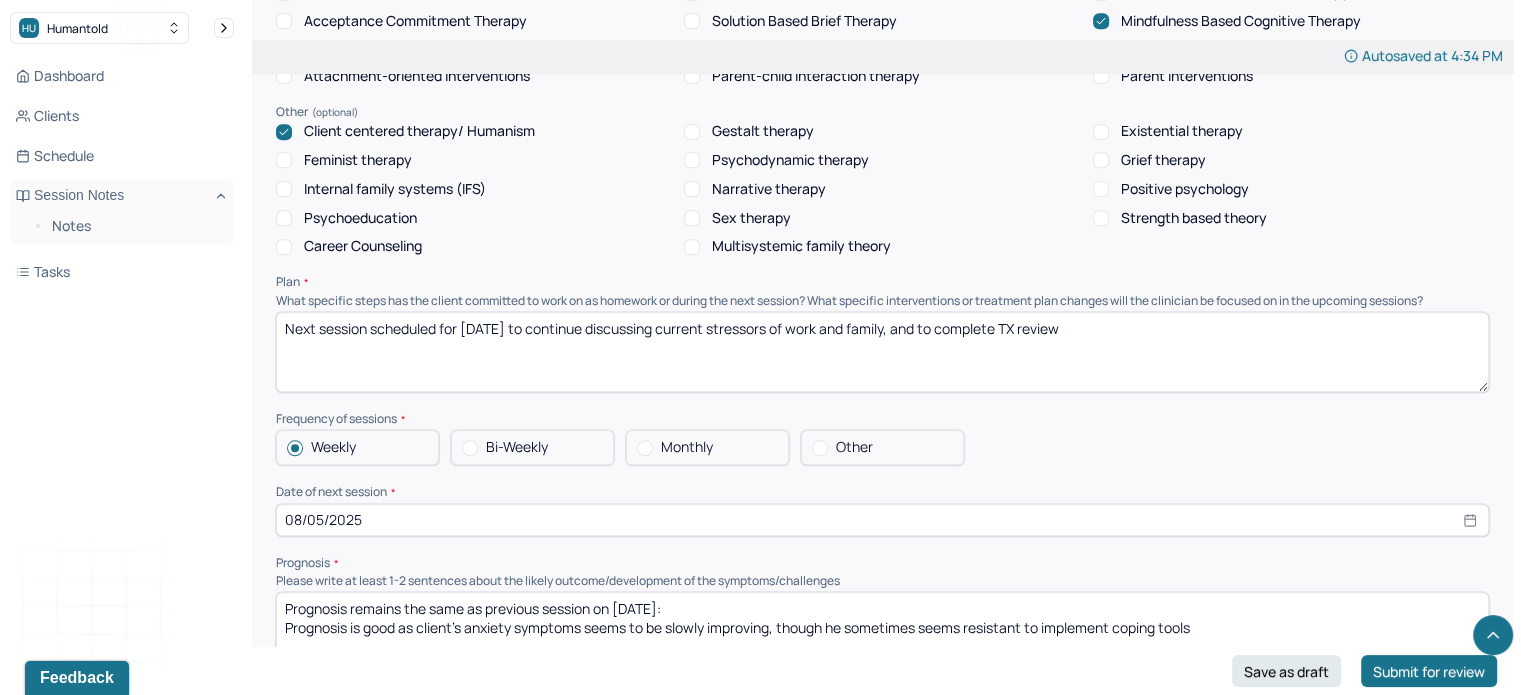 scroll, scrollTop: 1922, scrollLeft: 0, axis: vertical 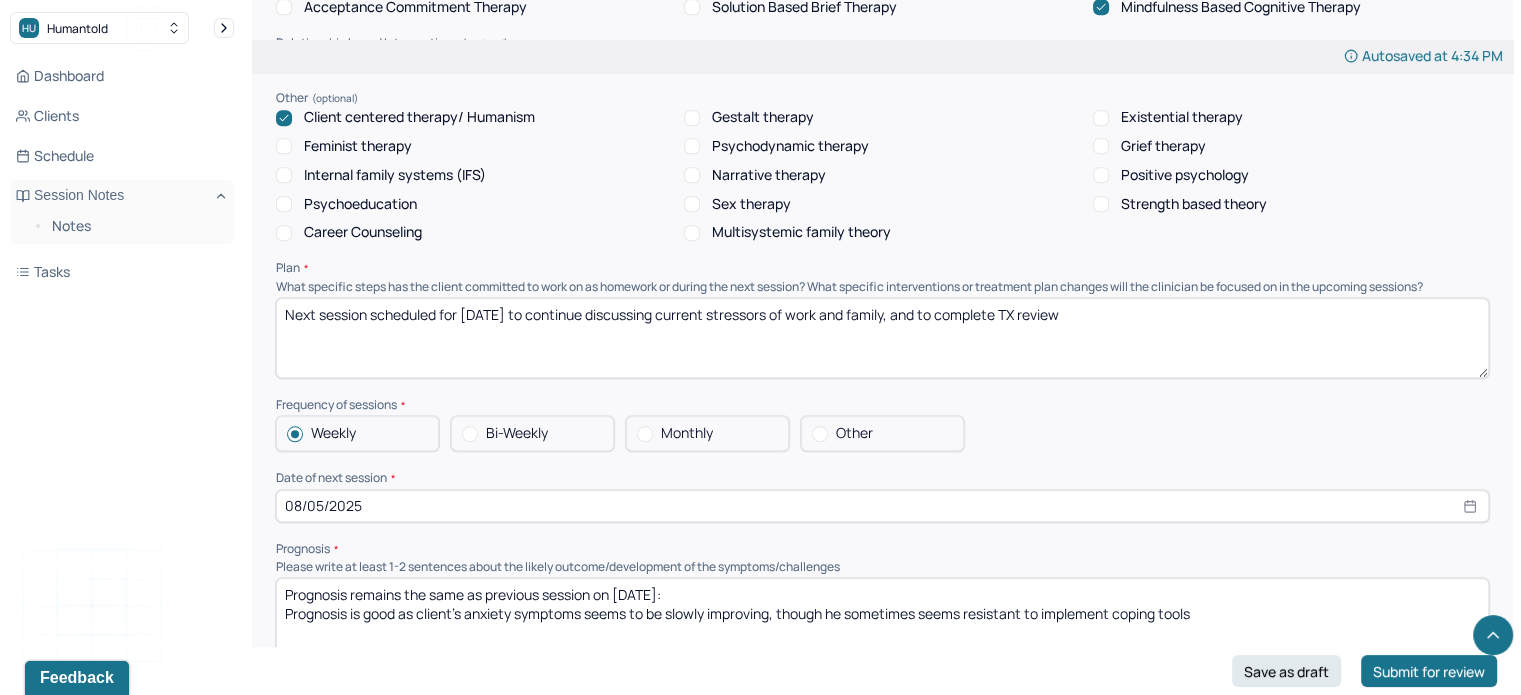 drag, startPoint x: 1113, startPoint y: 272, endPoint x: 470, endPoint y: 279, distance: 643.0381 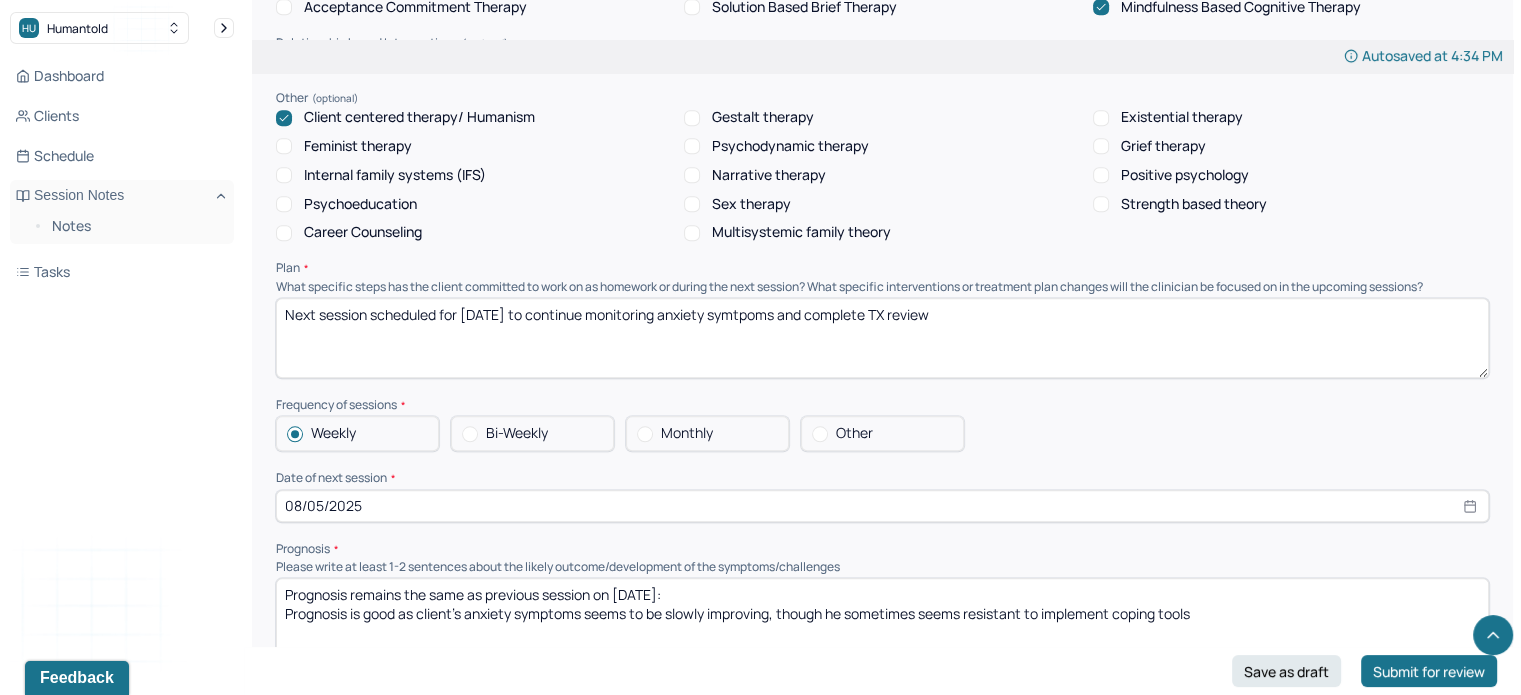 type on "Next session scheduled for [DATE] to continue monitoring anxiety symtpoms and complete TX review" 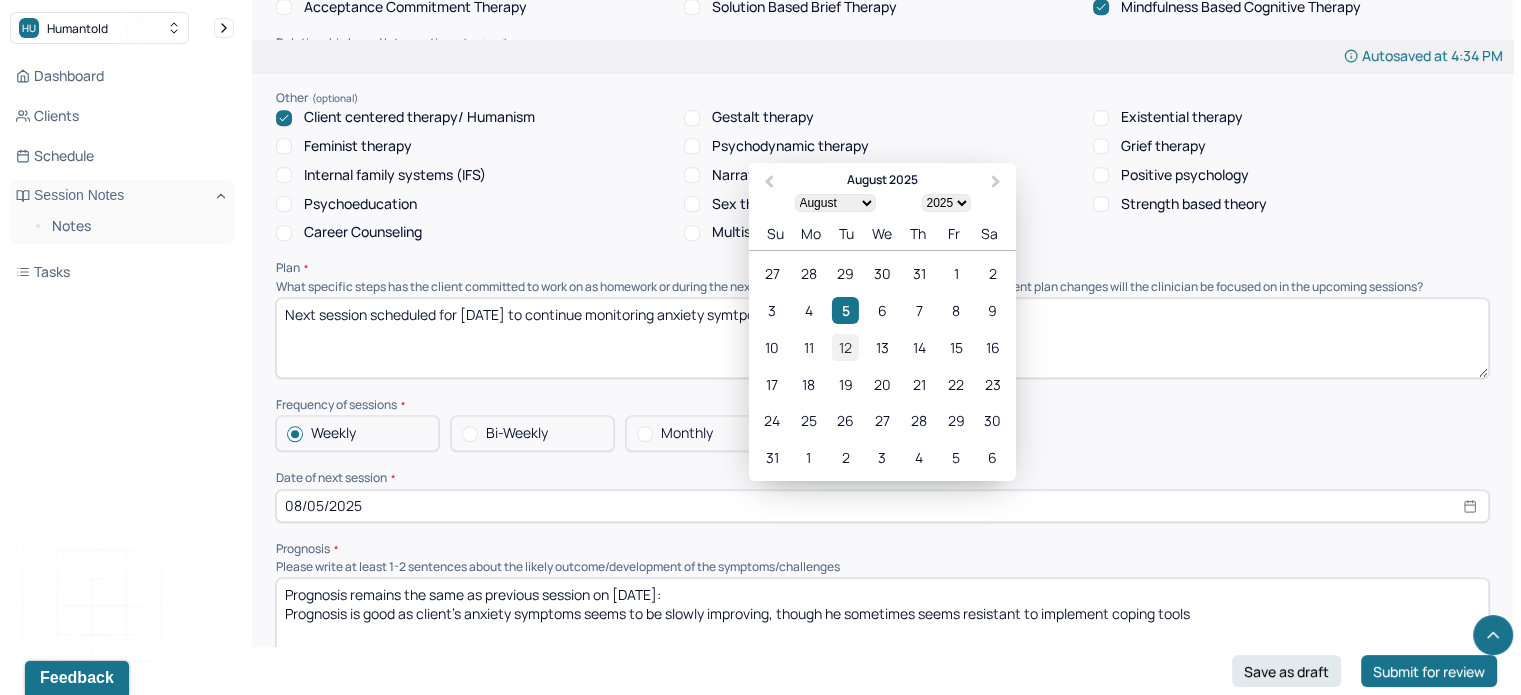 click on "12" at bounding box center (845, 347) 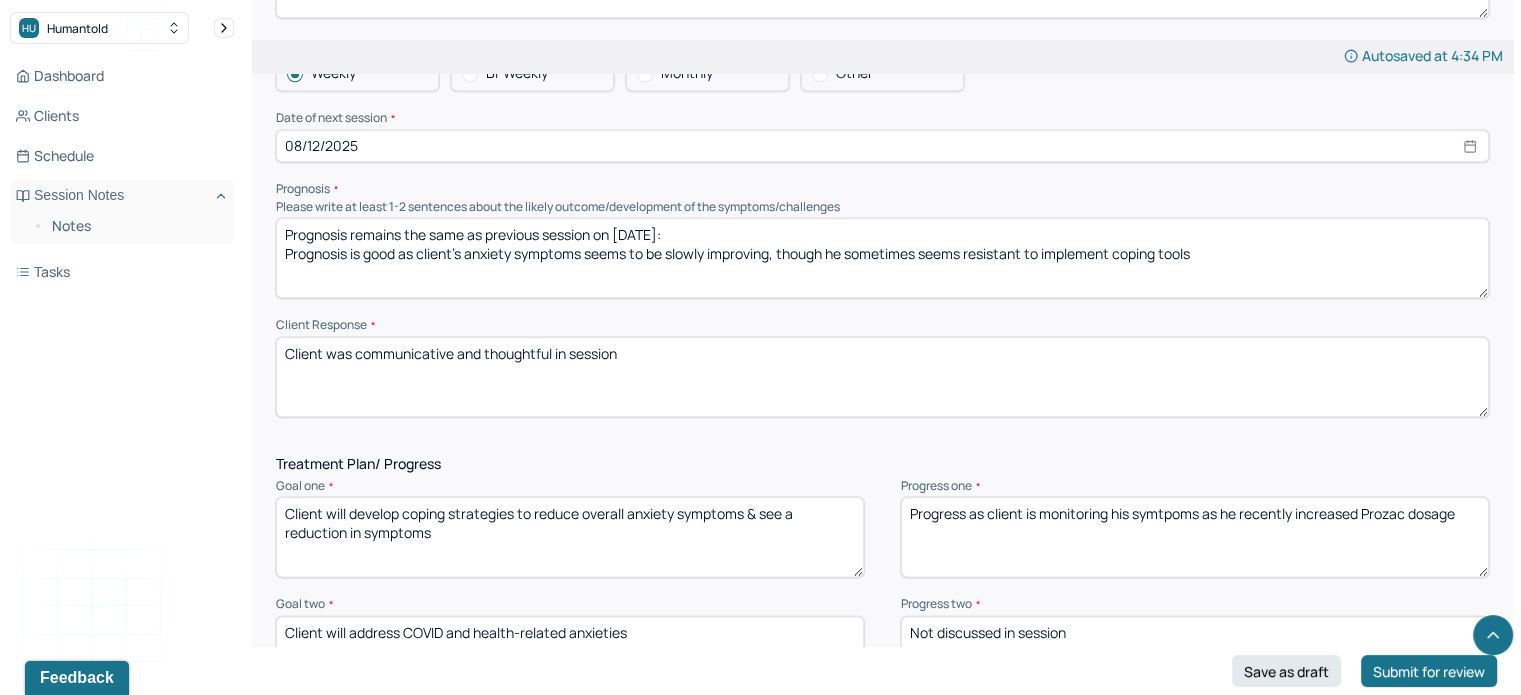 scroll, scrollTop: 2232, scrollLeft: 0, axis: vertical 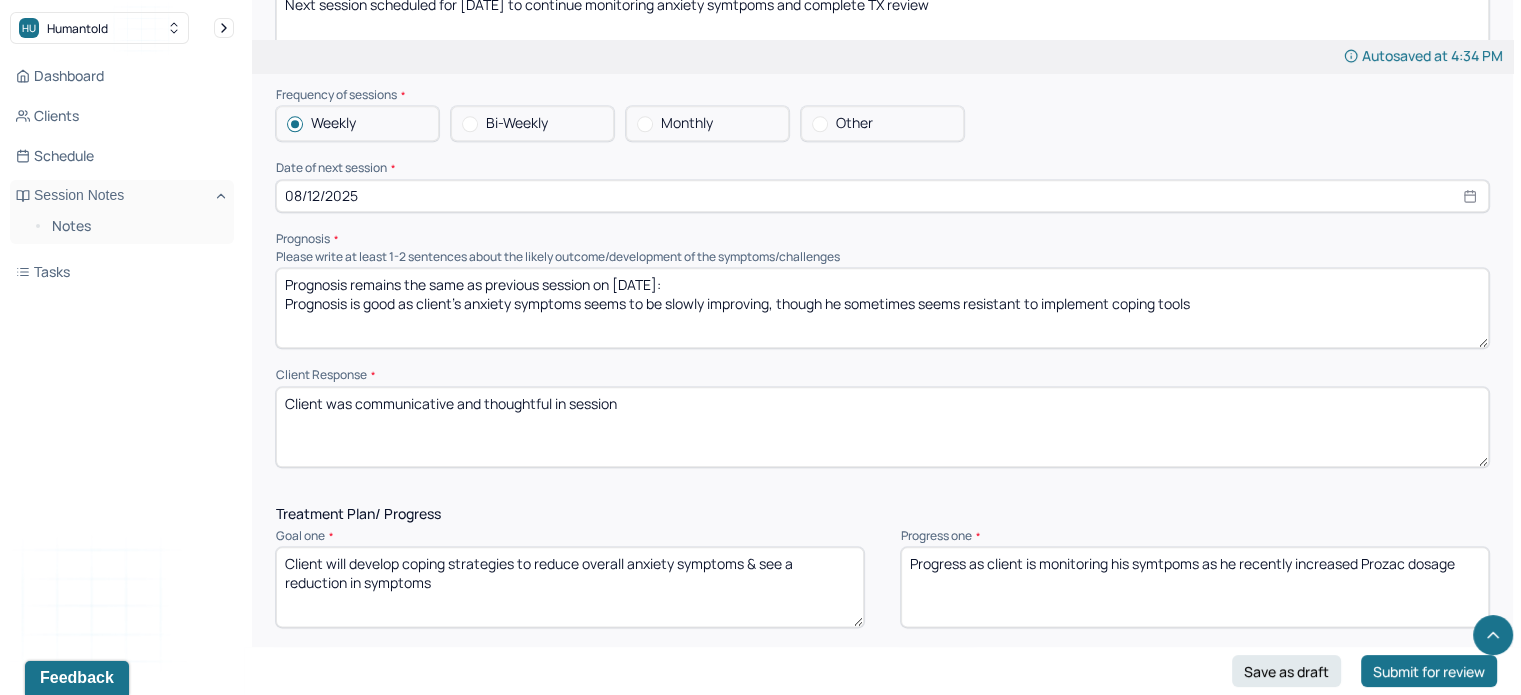 drag, startPoint x: 1226, startPoint y: 256, endPoint x: 353, endPoint y: 243, distance: 873.0968 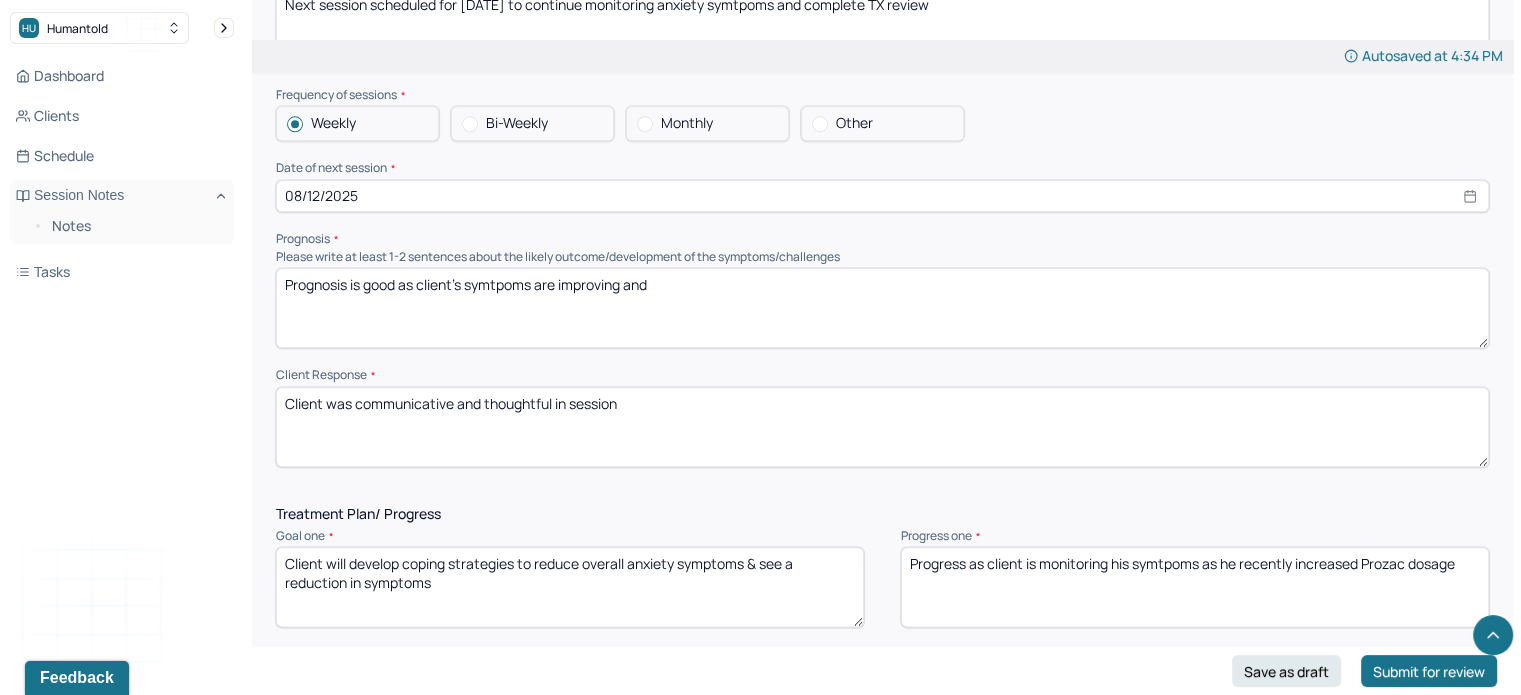 click on "Prognosis is good as client's symtpoms are imrpvoing and" at bounding box center (882, 308) 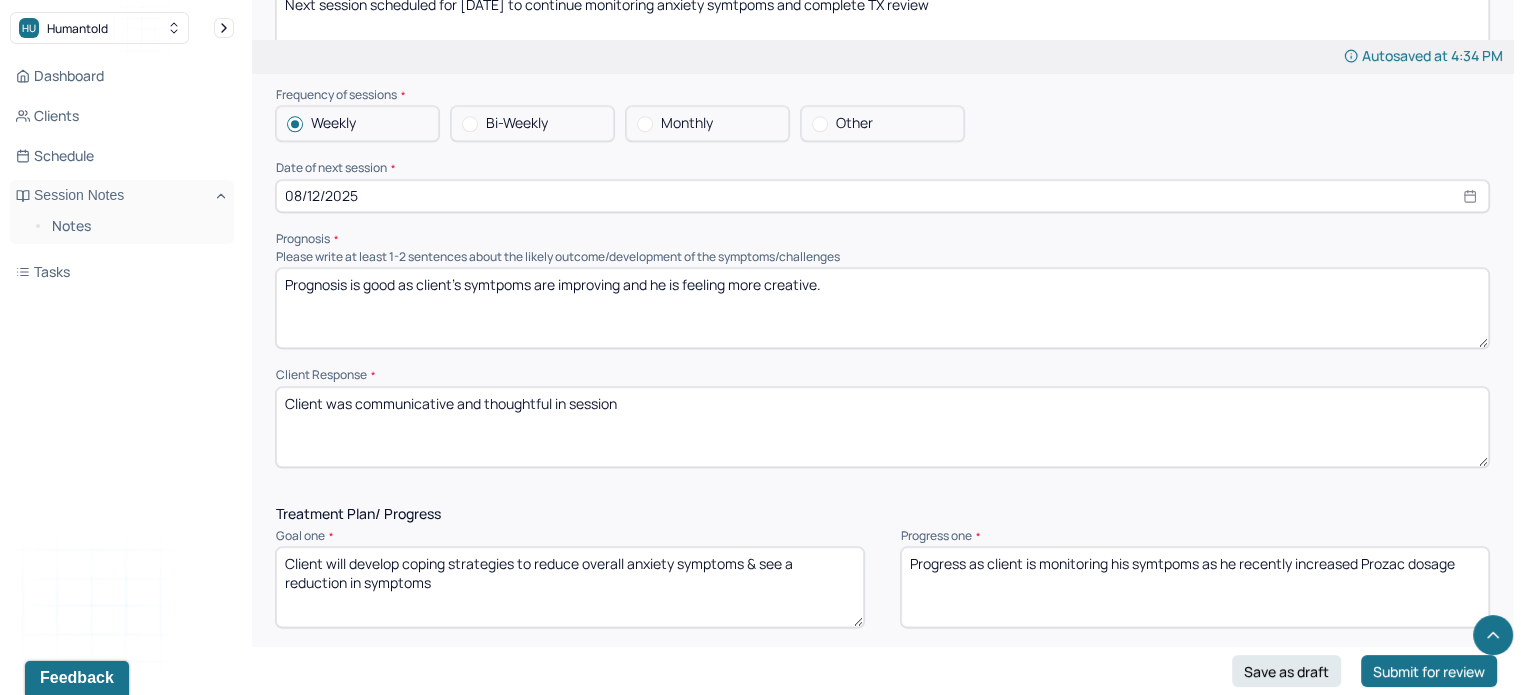 type on "Prognosis is good as client's symtpoms are improving and he is feeling more creative." 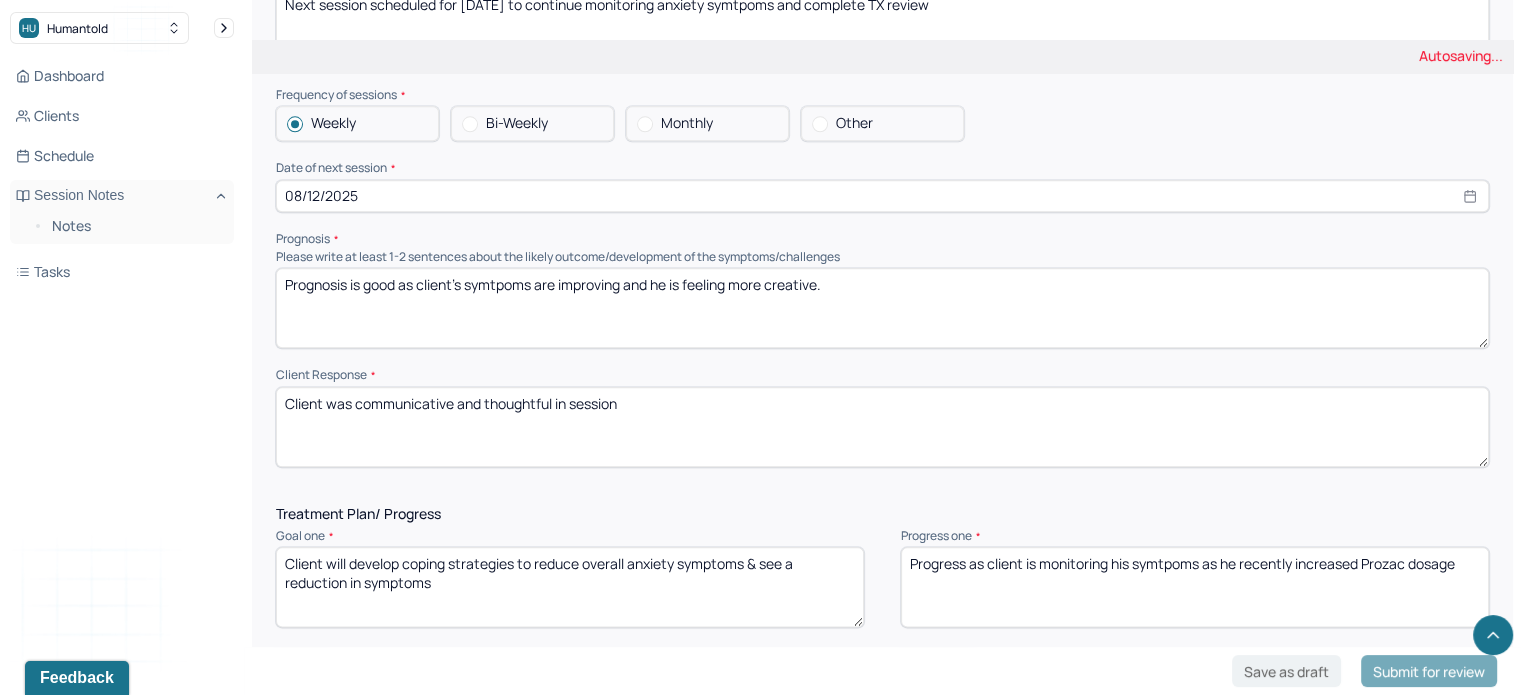 click on "Client was communicative and thoughtful in session" at bounding box center (882, 427) 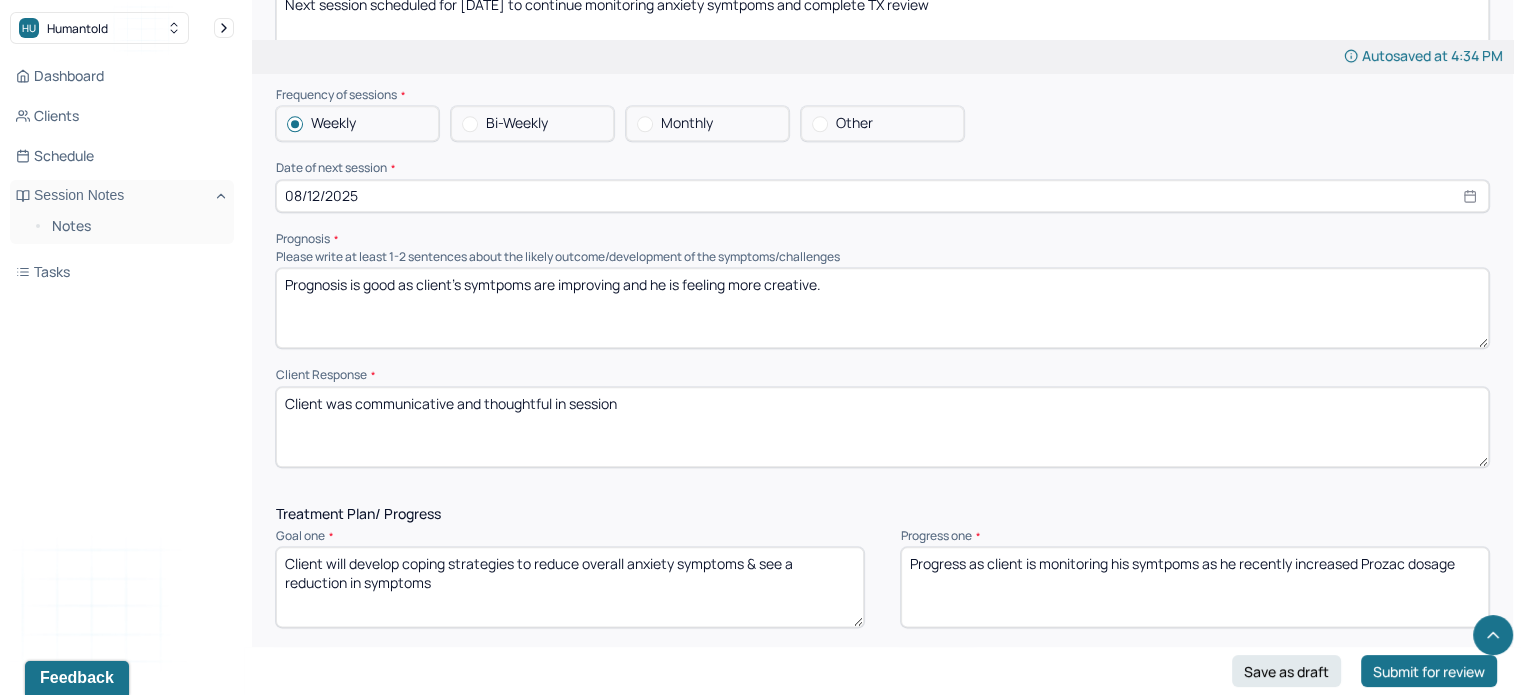 drag, startPoint x: 503, startPoint y: 347, endPoint x: 405, endPoint y: 366, distance: 99.824844 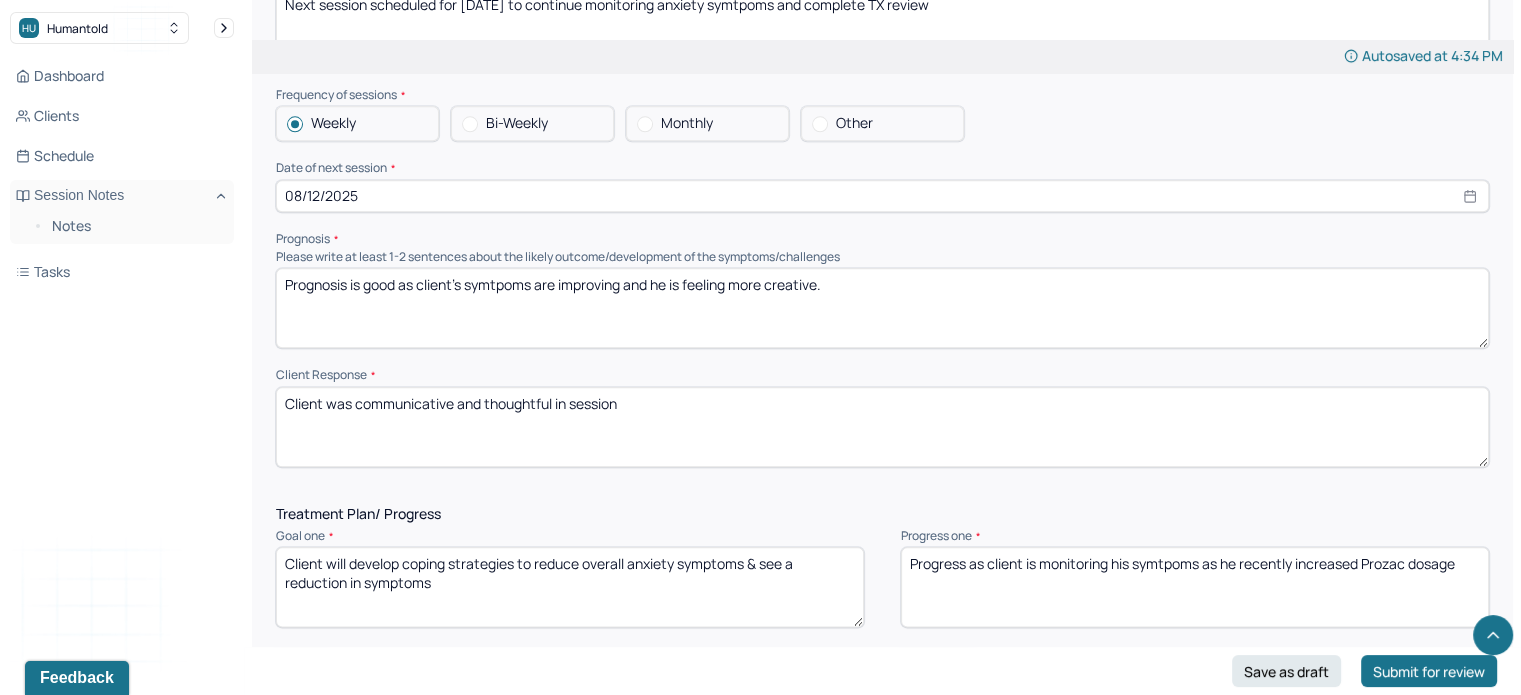 drag, startPoint x: 617, startPoint y: 352, endPoint x: 359, endPoint y: 350, distance: 258.00775 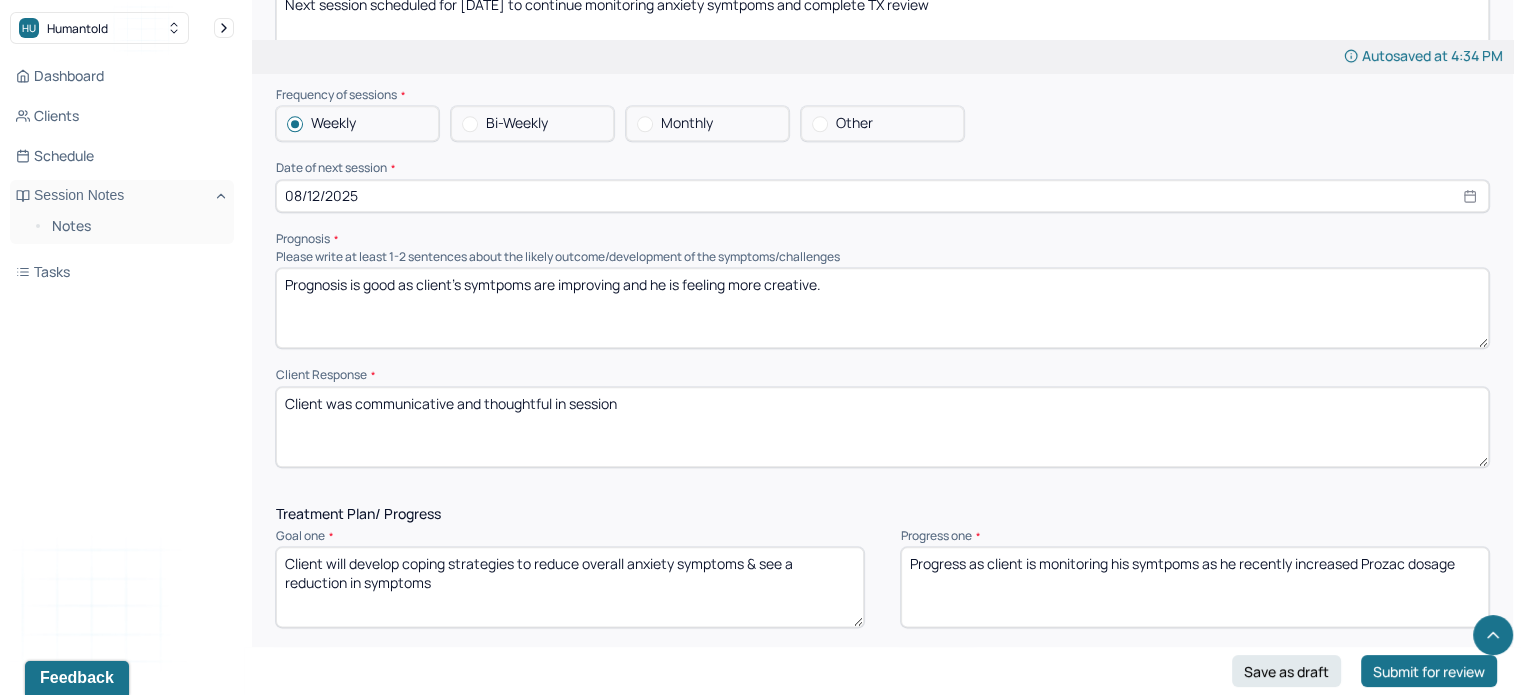 click on "Client was communicative and thoughtful in session" at bounding box center [882, 427] 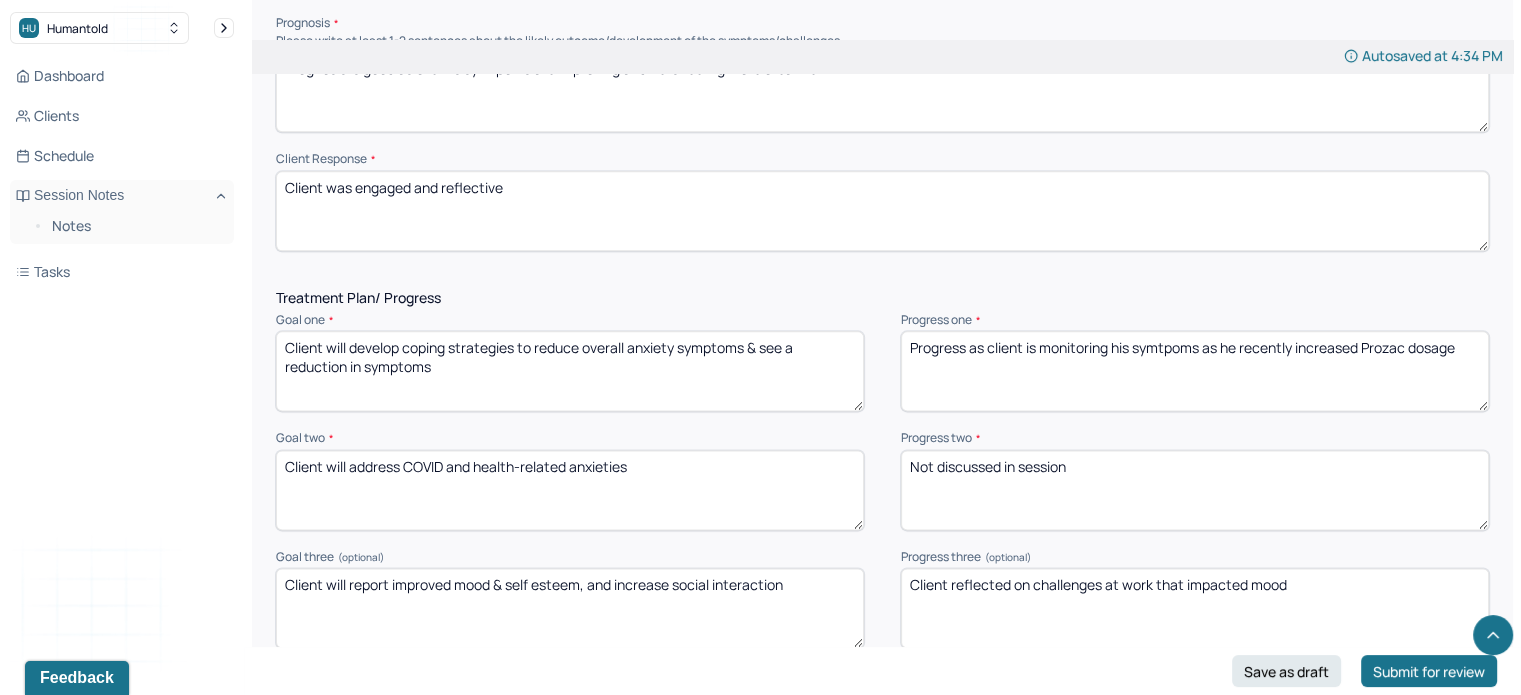 scroll, scrollTop: 2452, scrollLeft: 0, axis: vertical 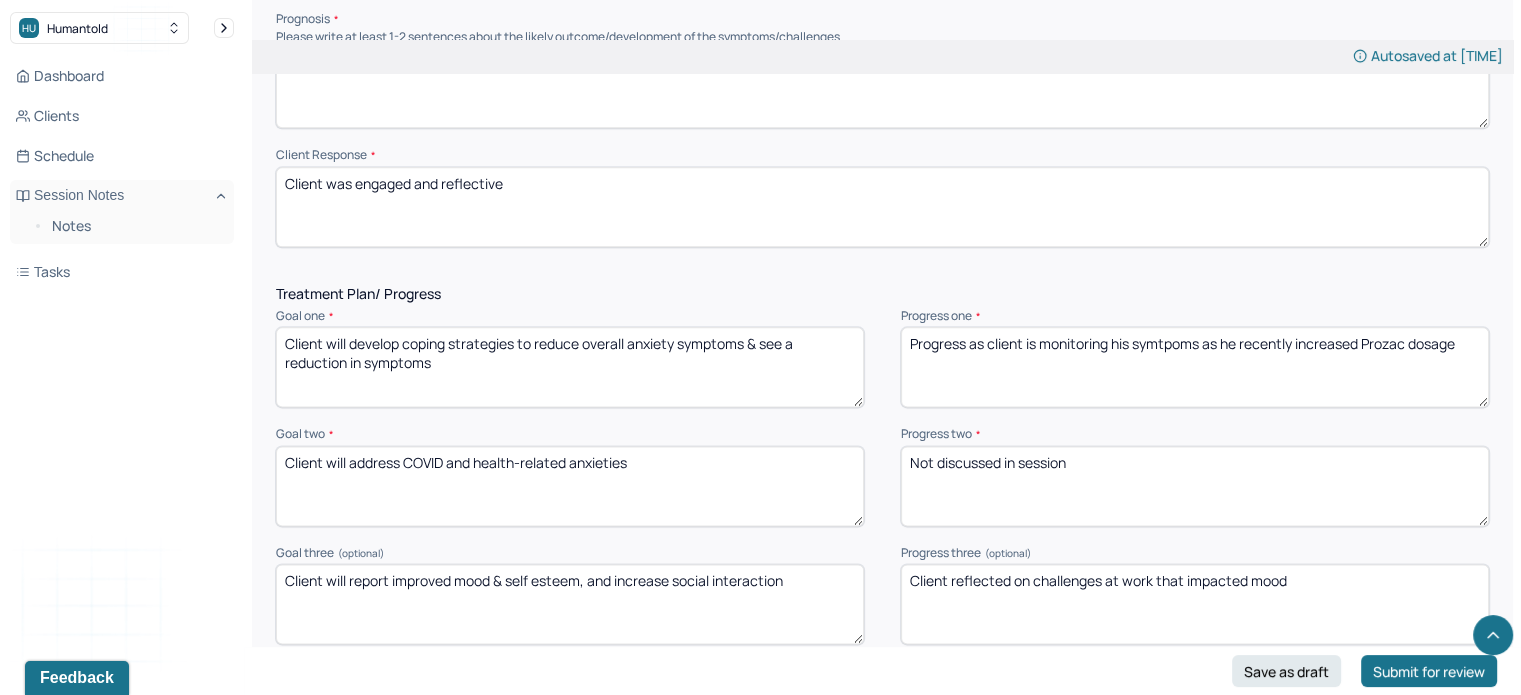 type on "Client was engaged and reflective" 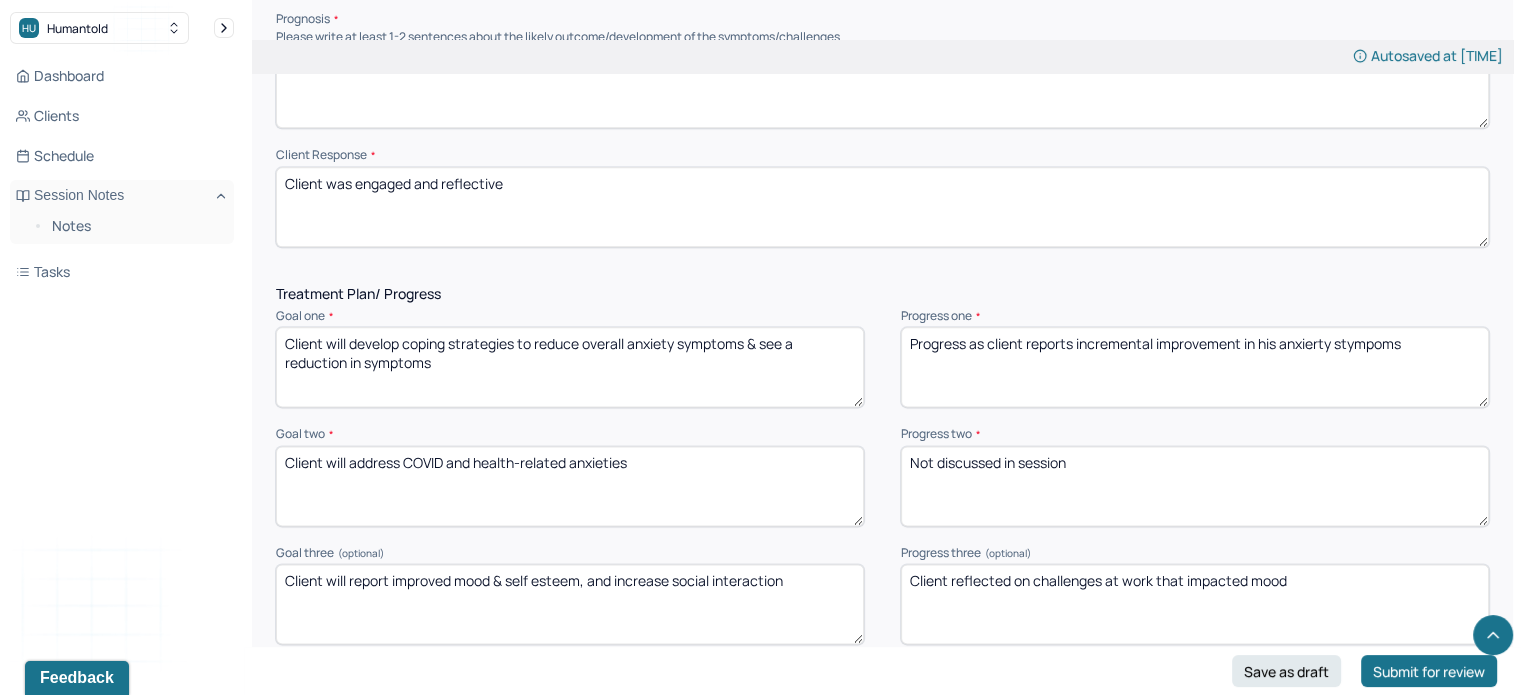 click on "Progress as client reports incremental improvement in his anxierty stympoms" at bounding box center [1195, 367] 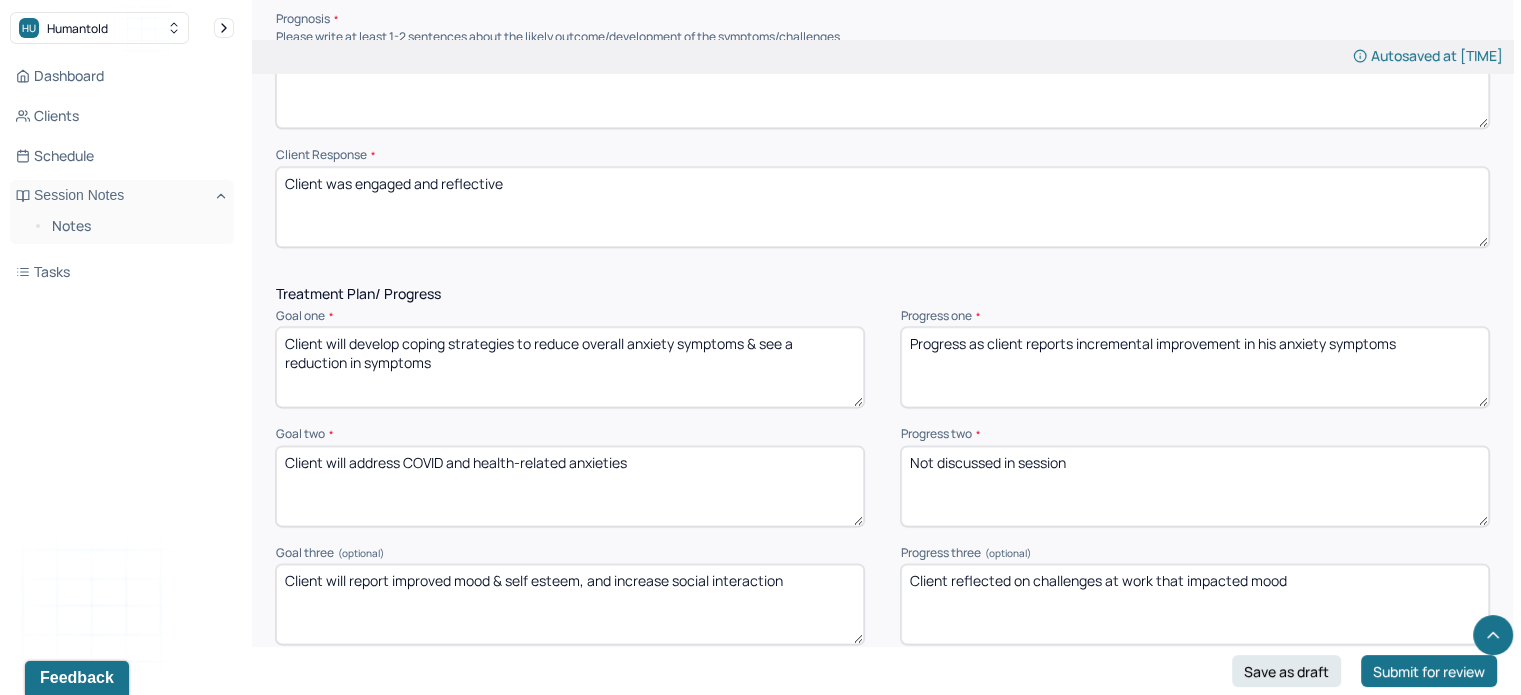scroll, scrollTop: 2596, scrollLeft: 0, axis: vertical 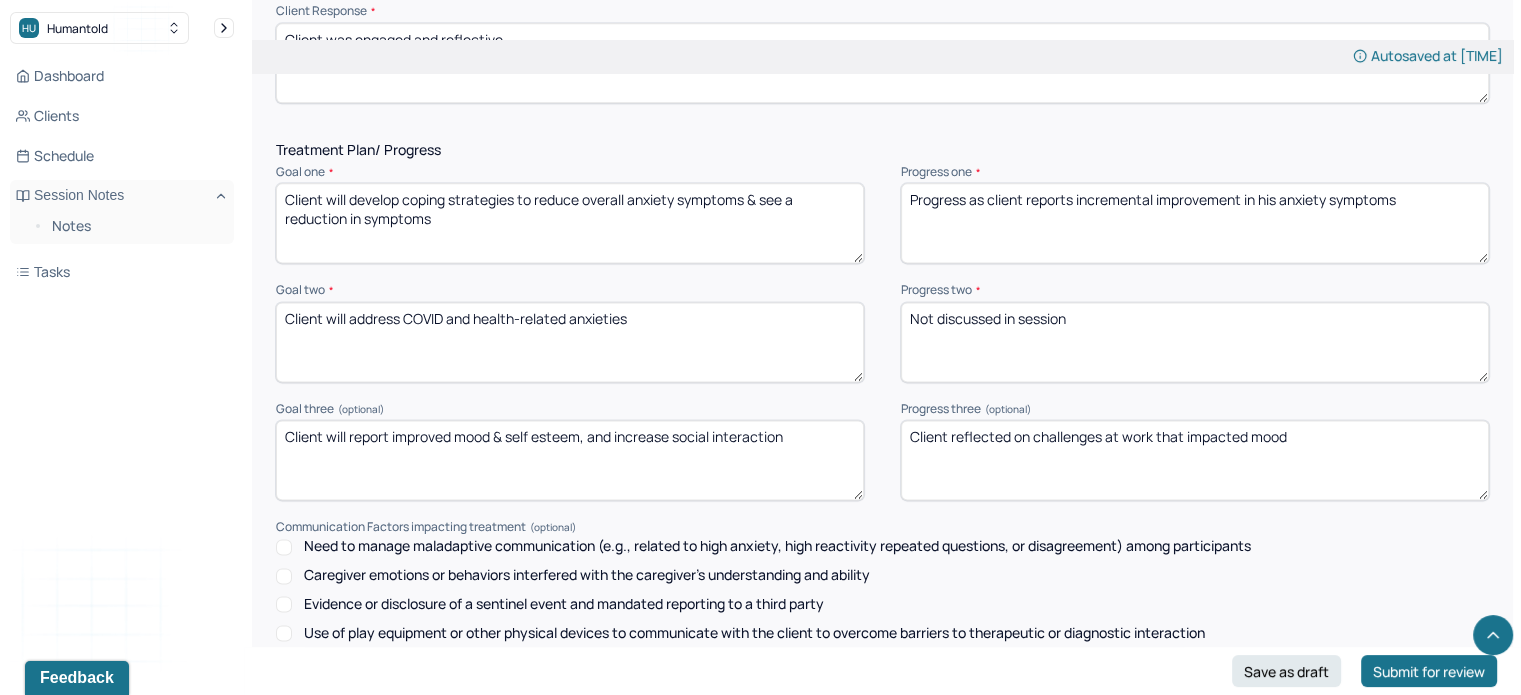 type on "Progress as client reports incremental improvement in his anxiety symptoms" 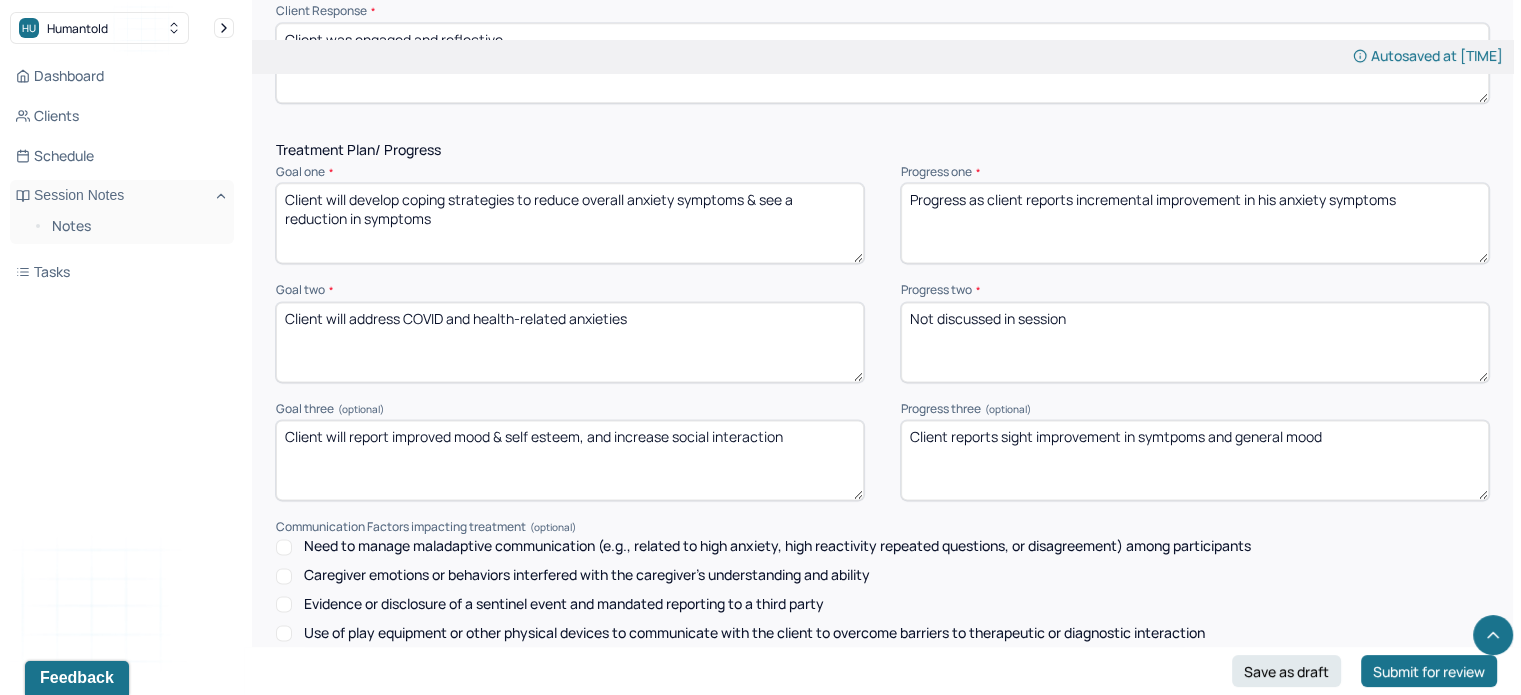 scroll, scrollTop: 2891, scrollLeft: 0, axis: vertical 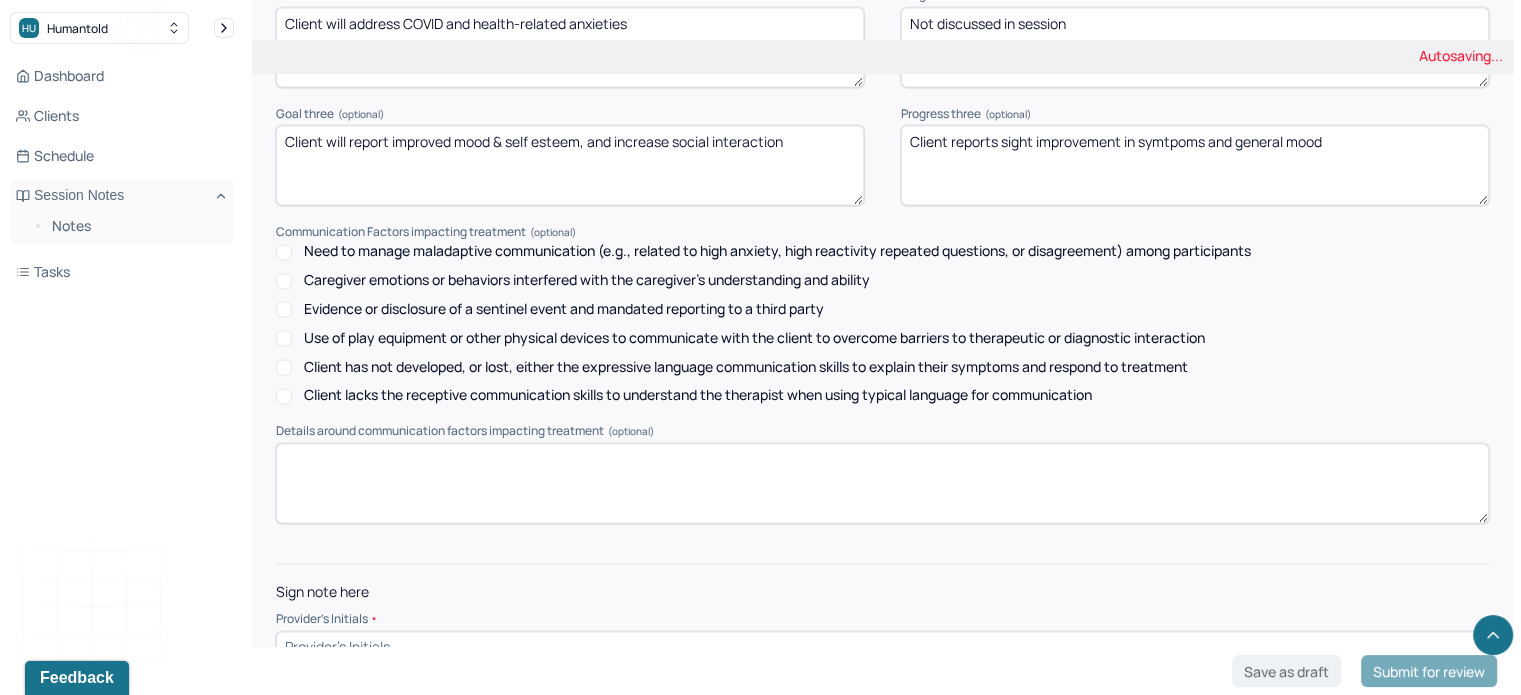 type on "Client reports sight improvement in symtpoms and general mood" 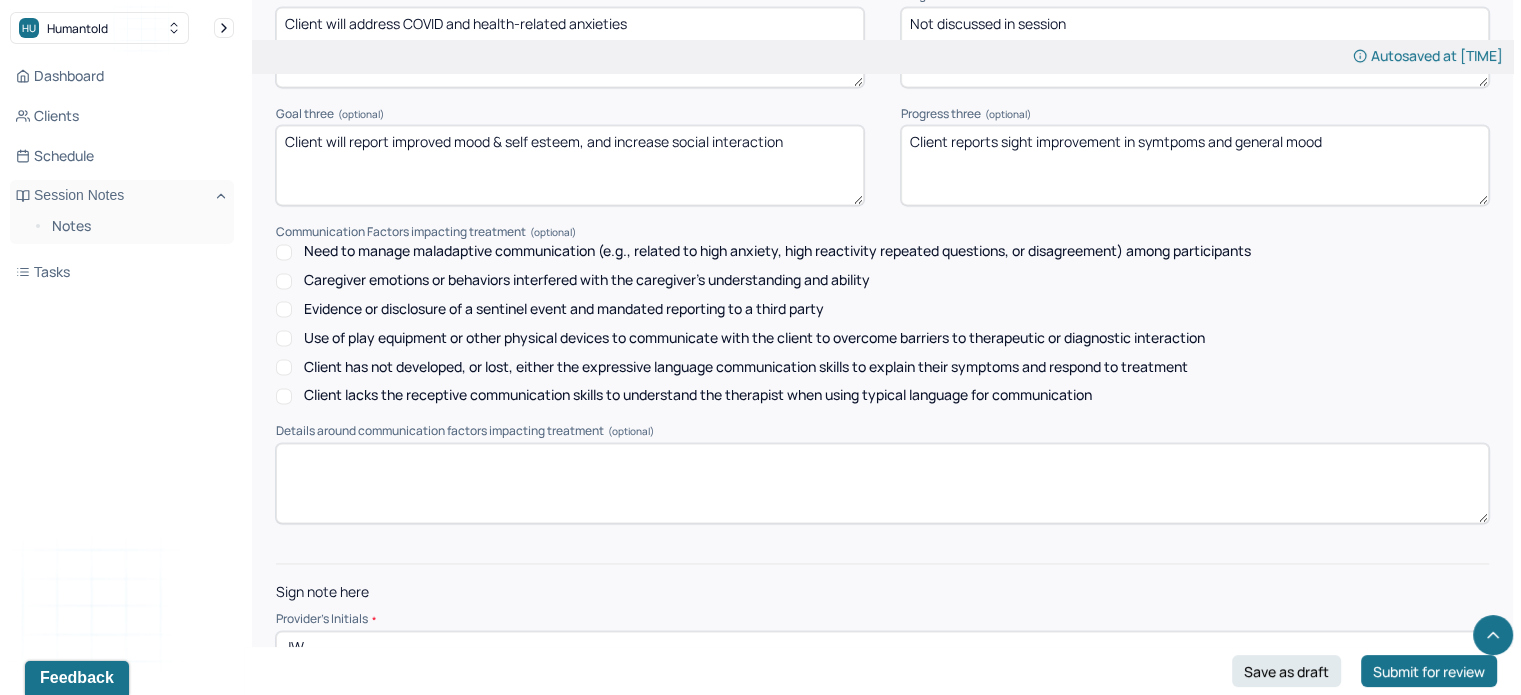 type on "JW" 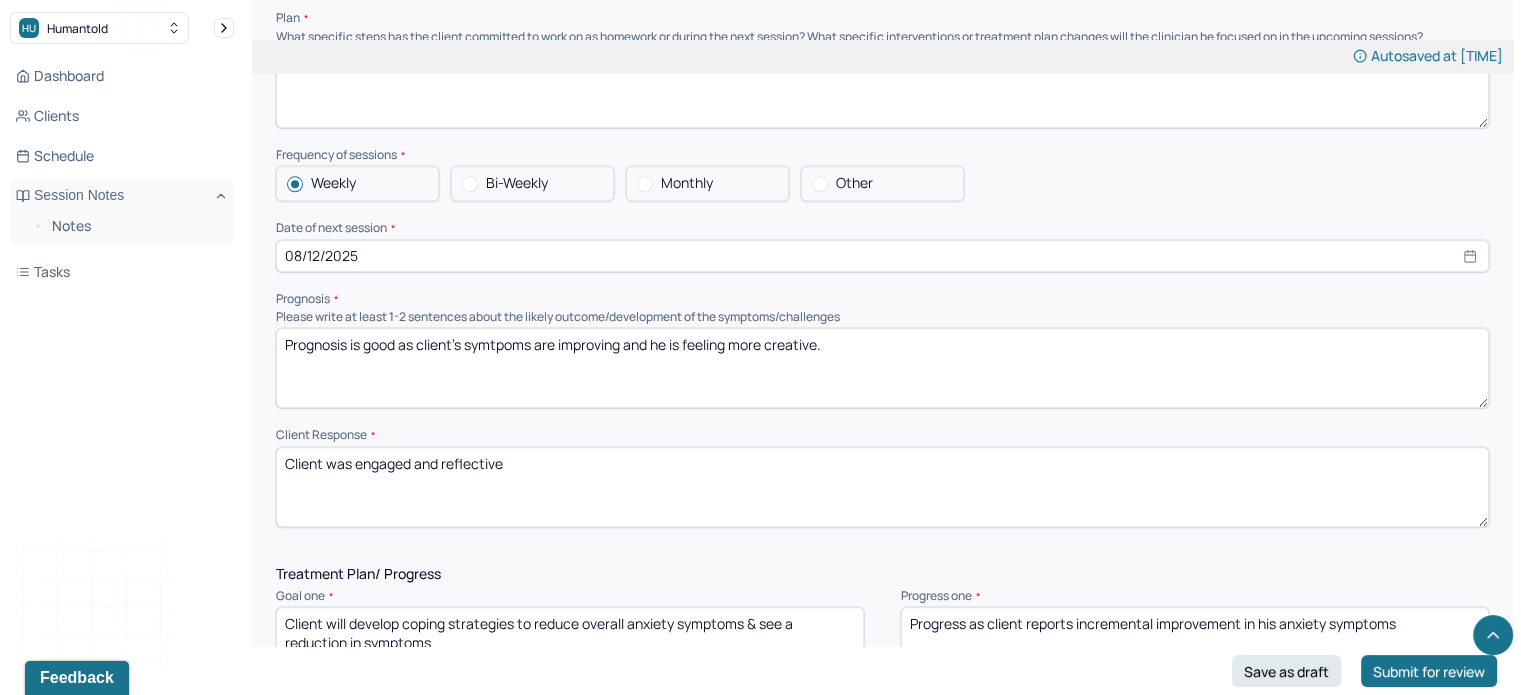 scroll, scrollTop: 2891, scrollLeft: 0, axis: vertical 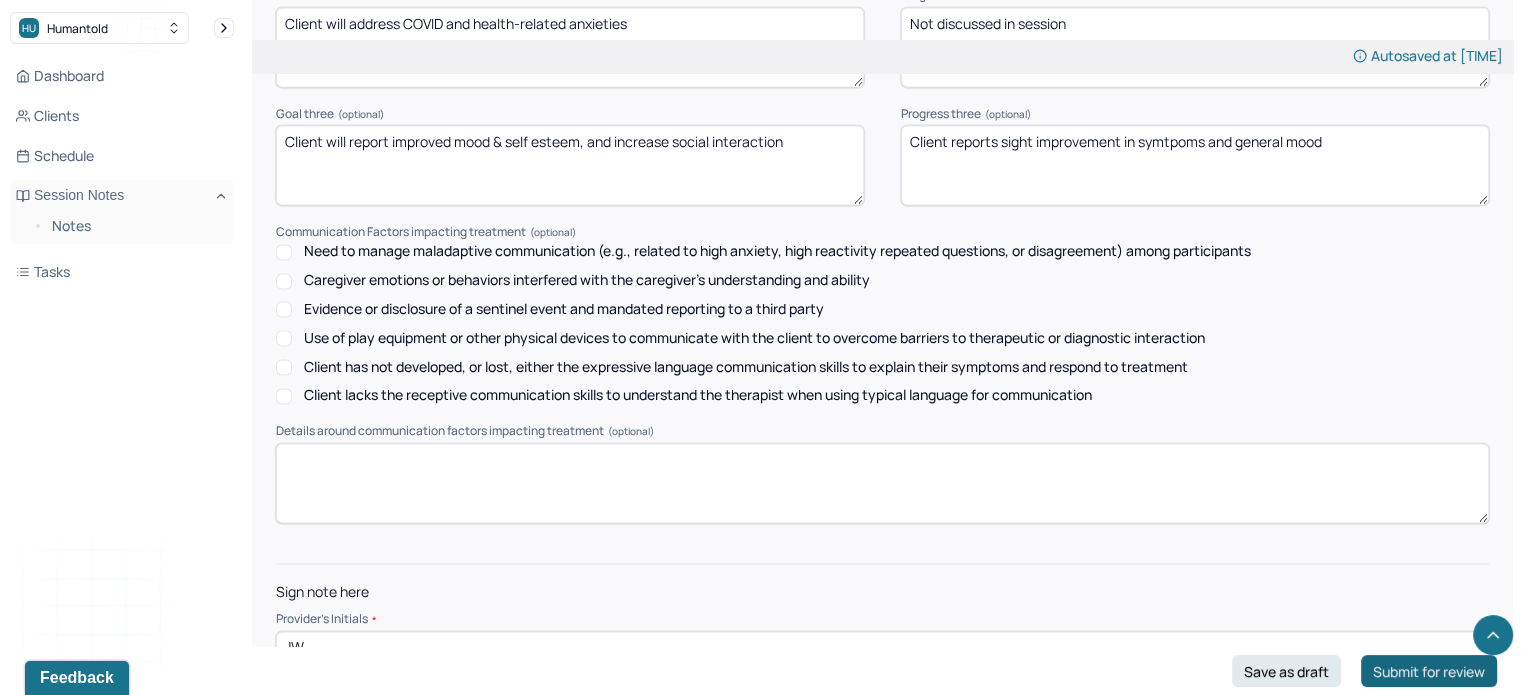 click on "Submit for review" at bounding box center [1429, 671] 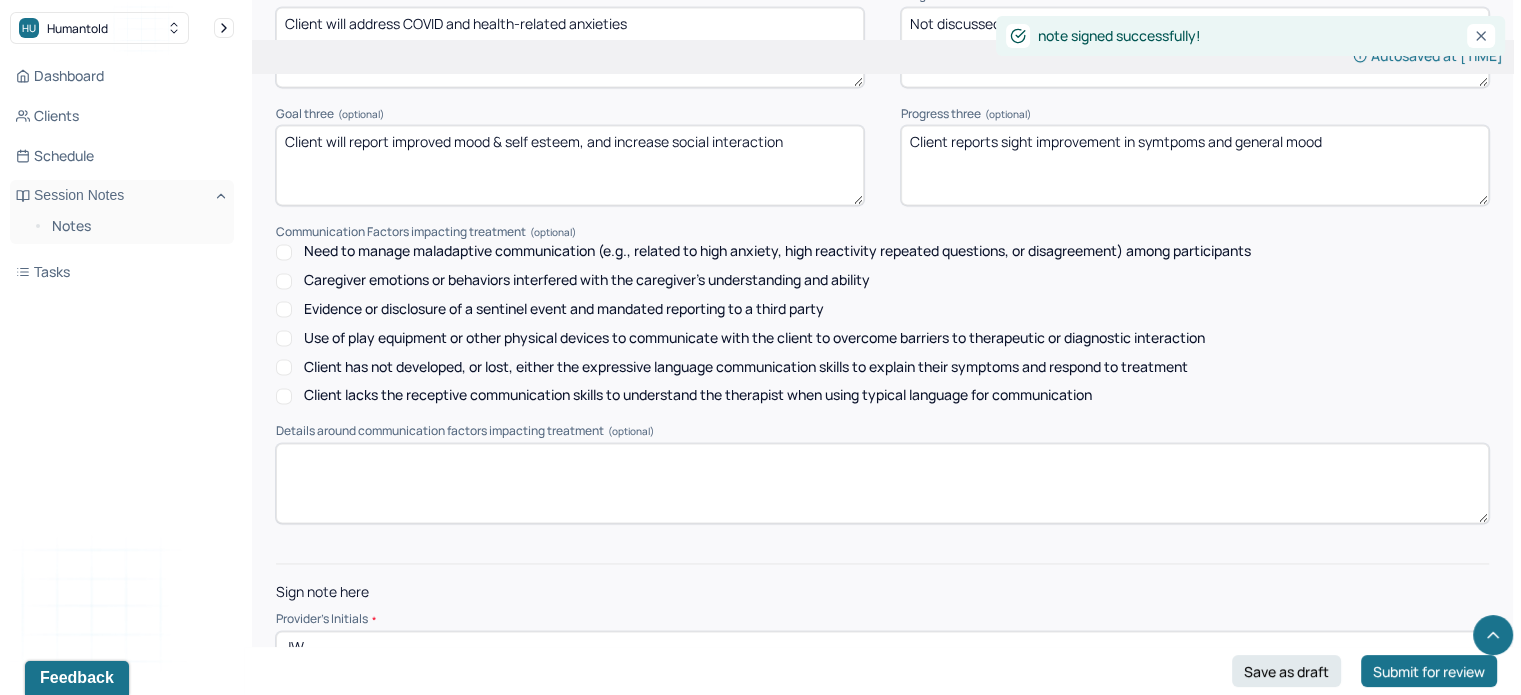 scroll, scrollTop: 0, scrollLeft: 0, axis: both 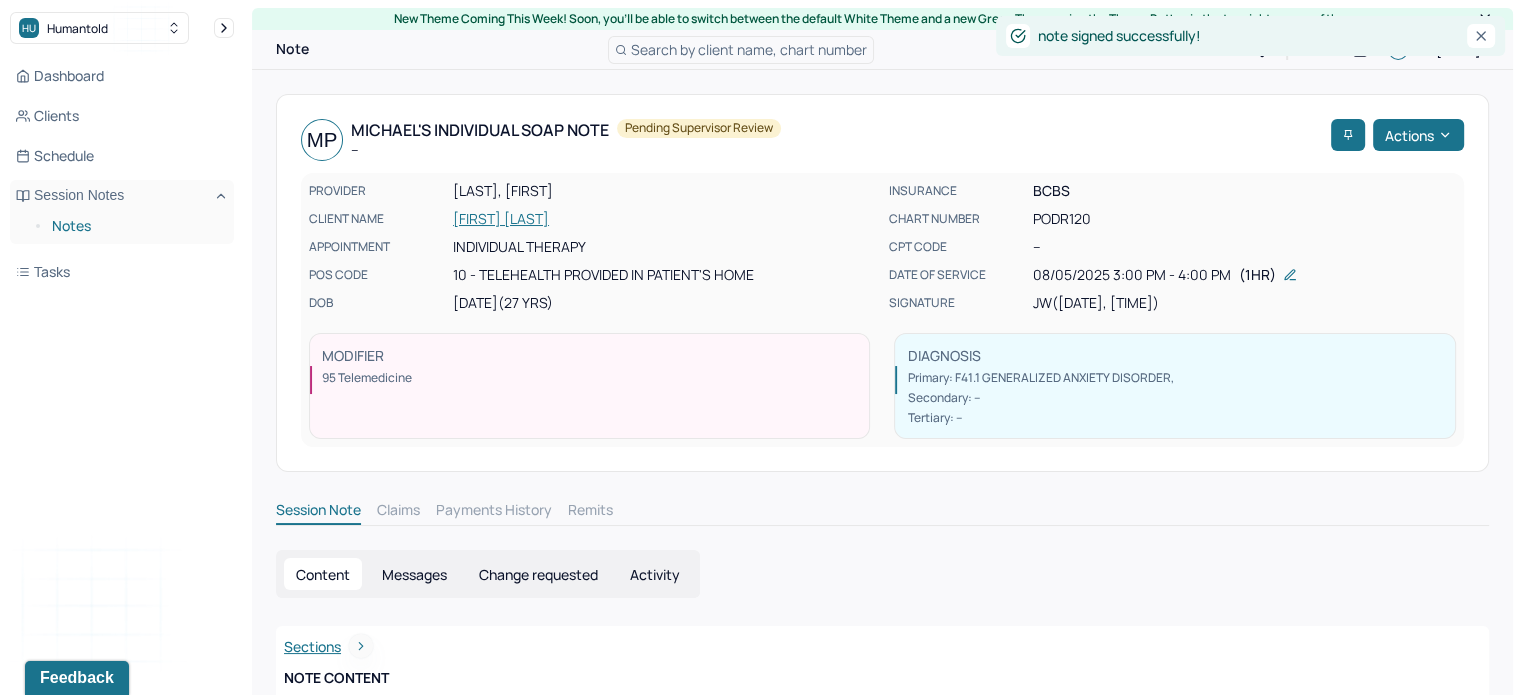 click on "Notes" at bounding box center (135, 226) 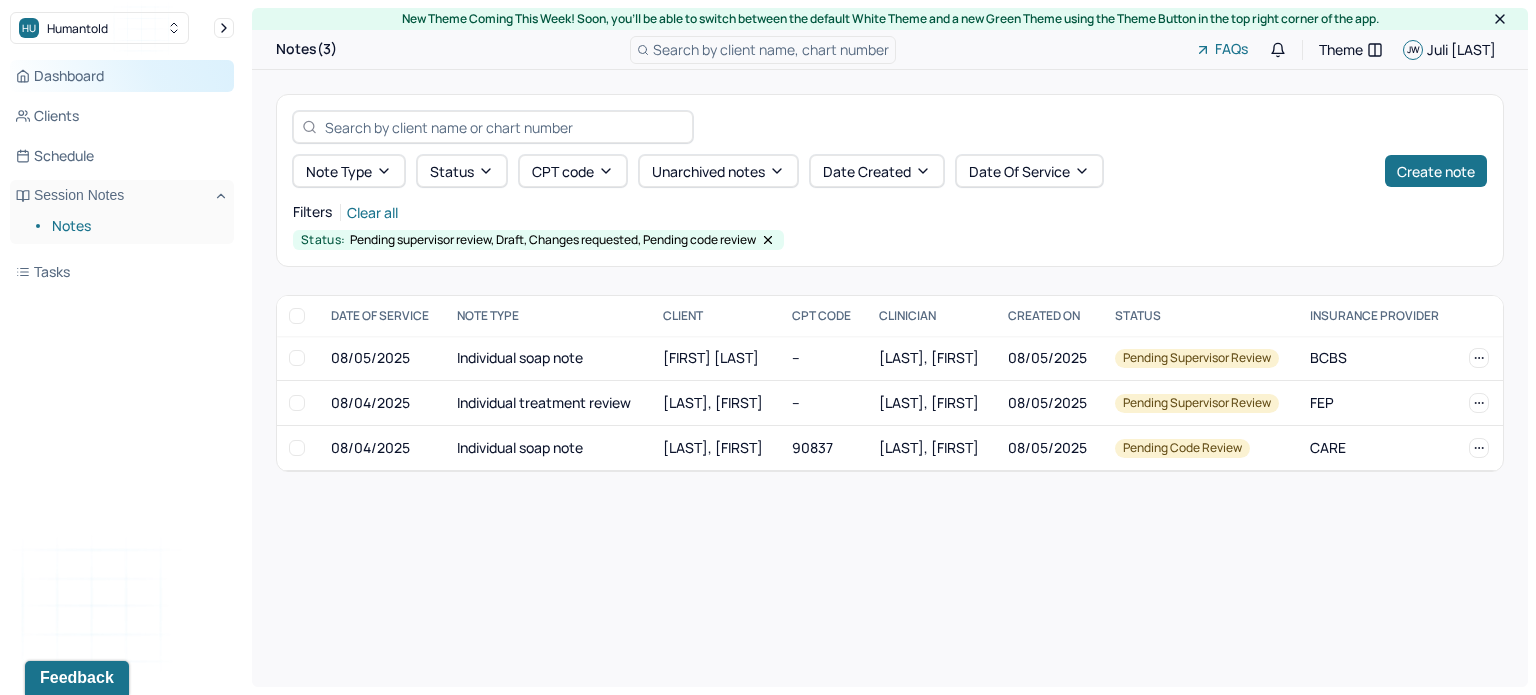 click on "Dashboard" at bounding box center (122, 76) 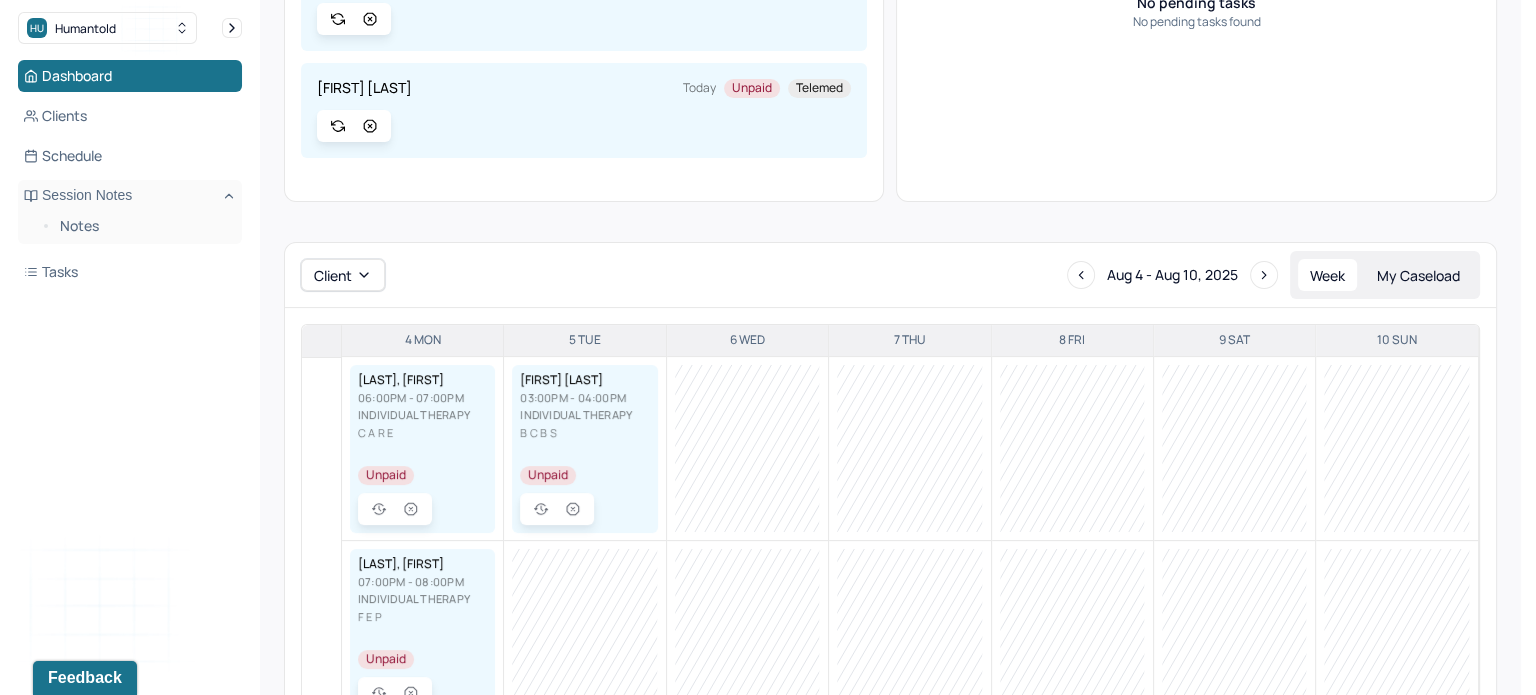 scroll, scrollTop: 0, scrollLeft: 0, axis: both 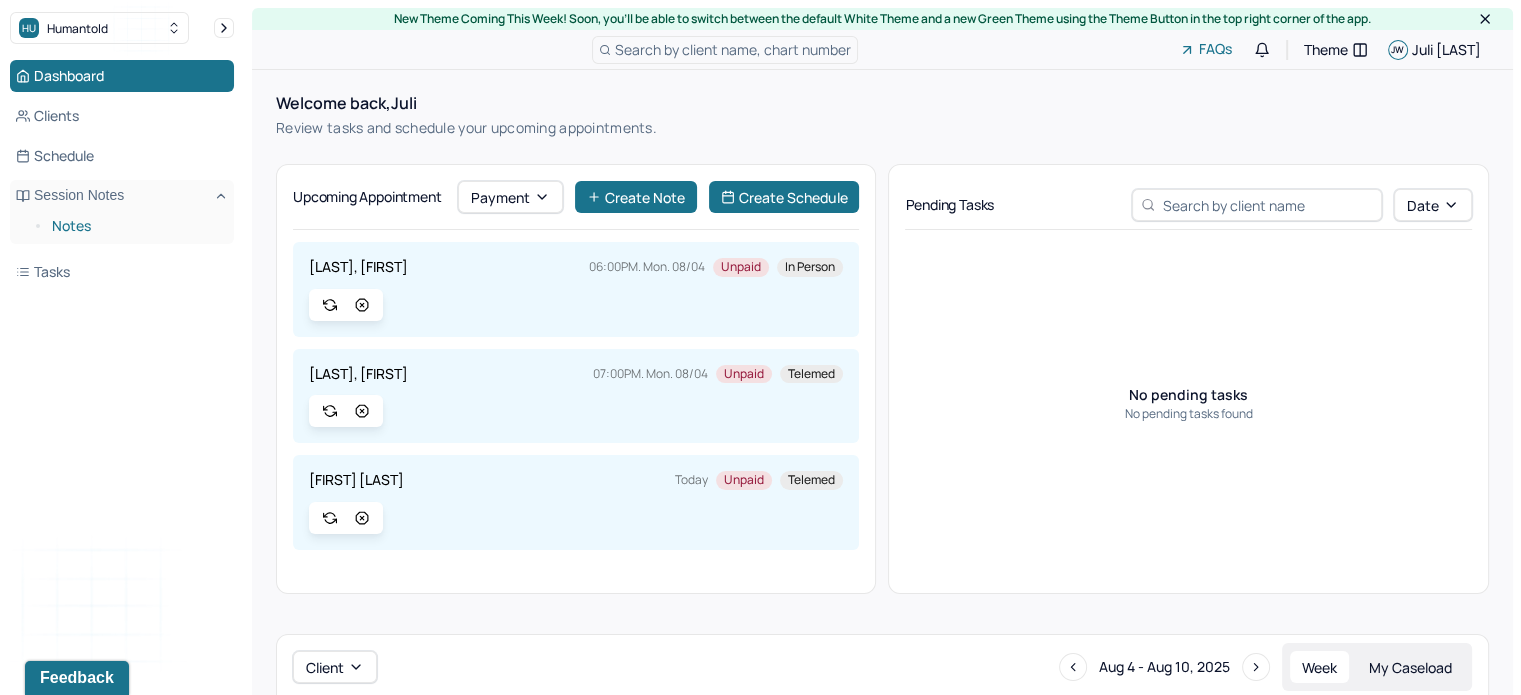 click on "Notes" at bounding box center [135, 226] 